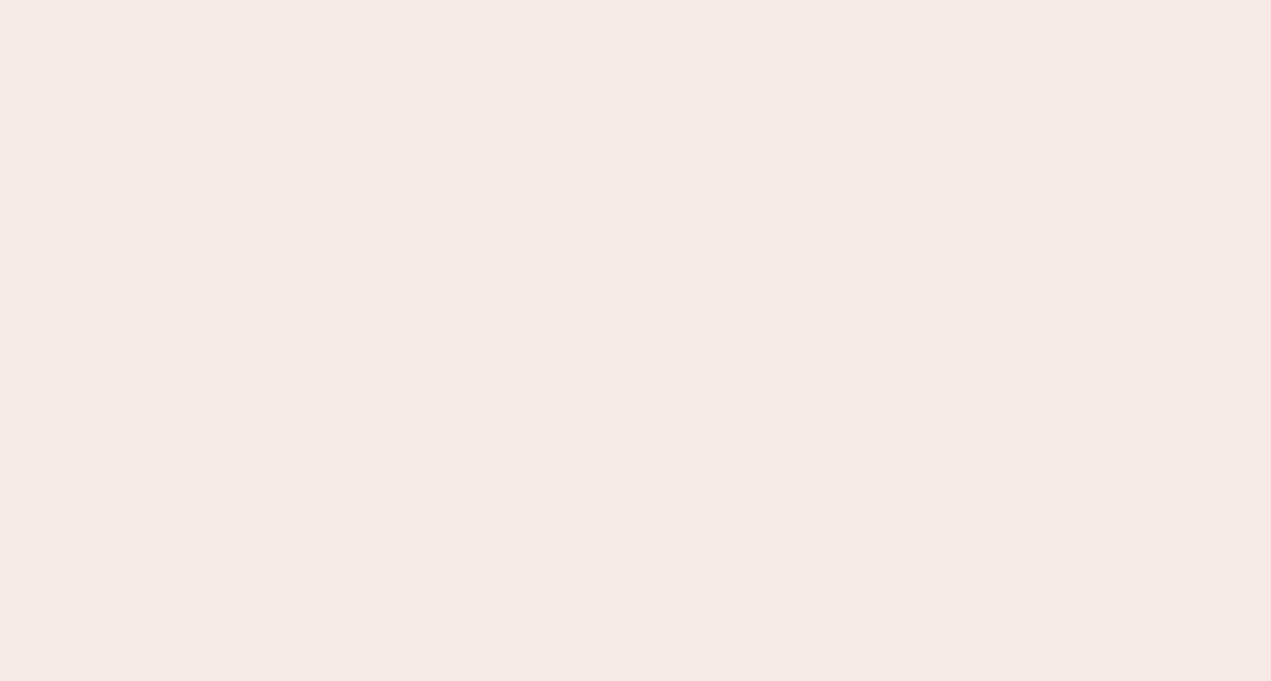 scroll, scrollTop: 0, scrollLeft: 0, axis: both 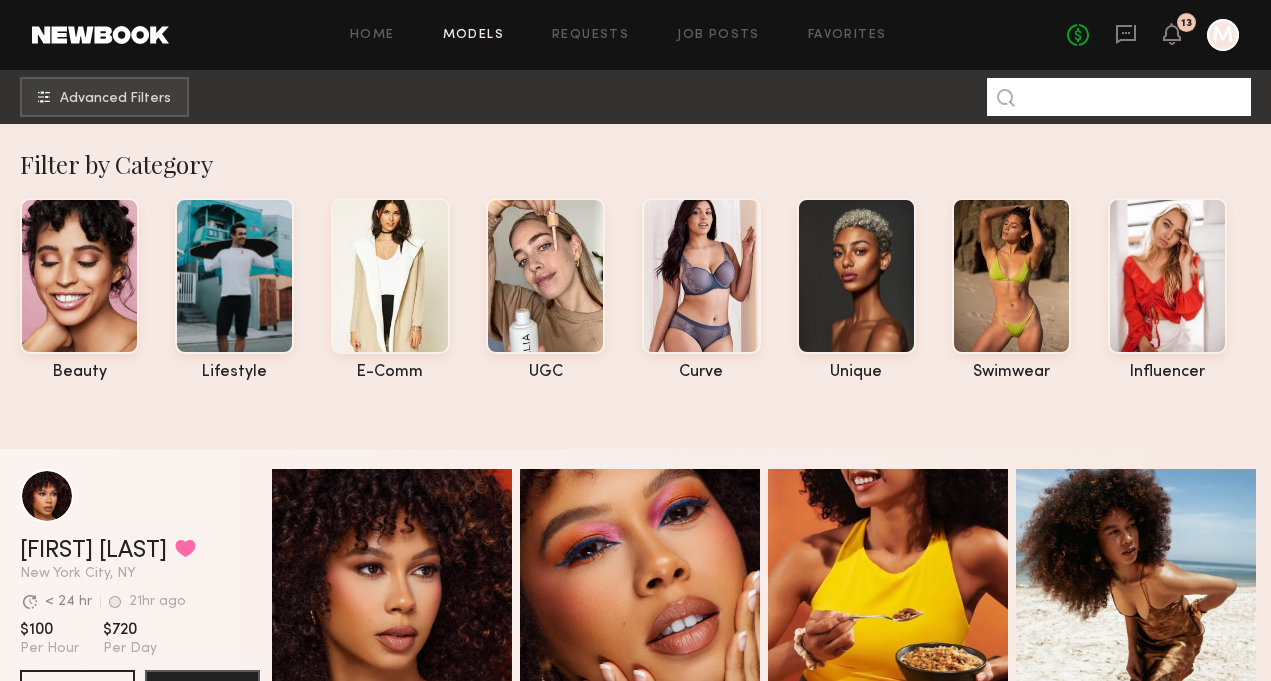 click 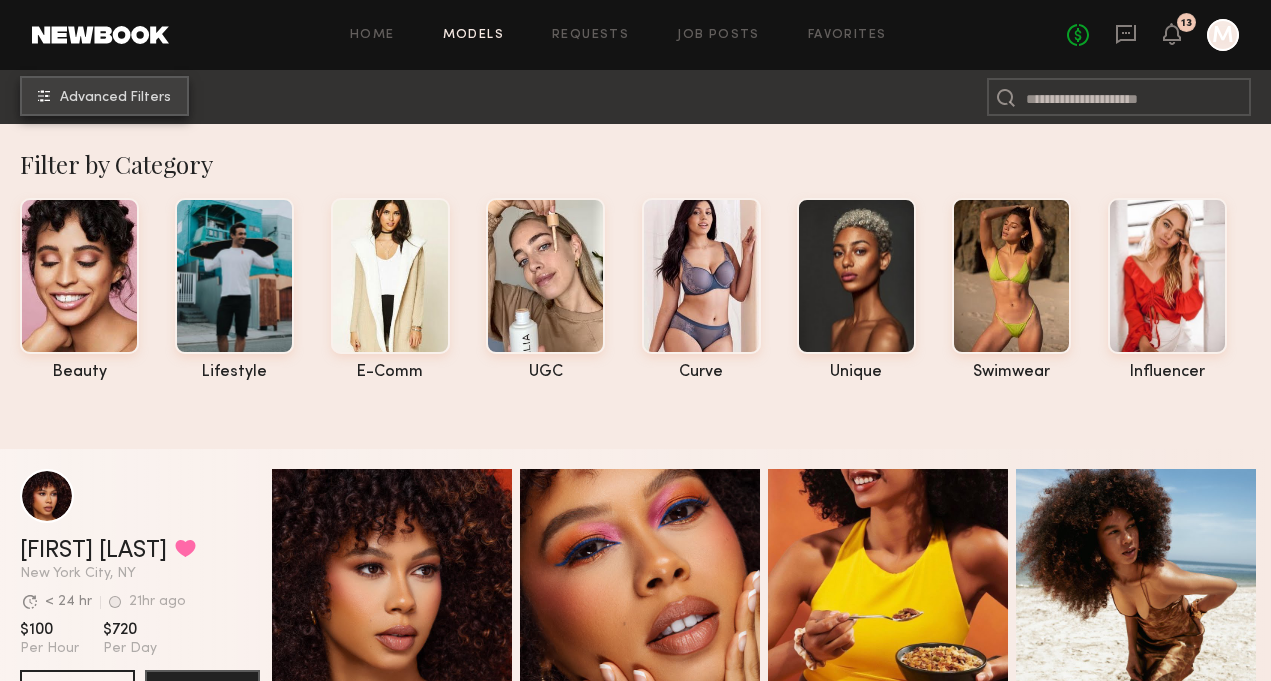 click on "Advanced Filters" 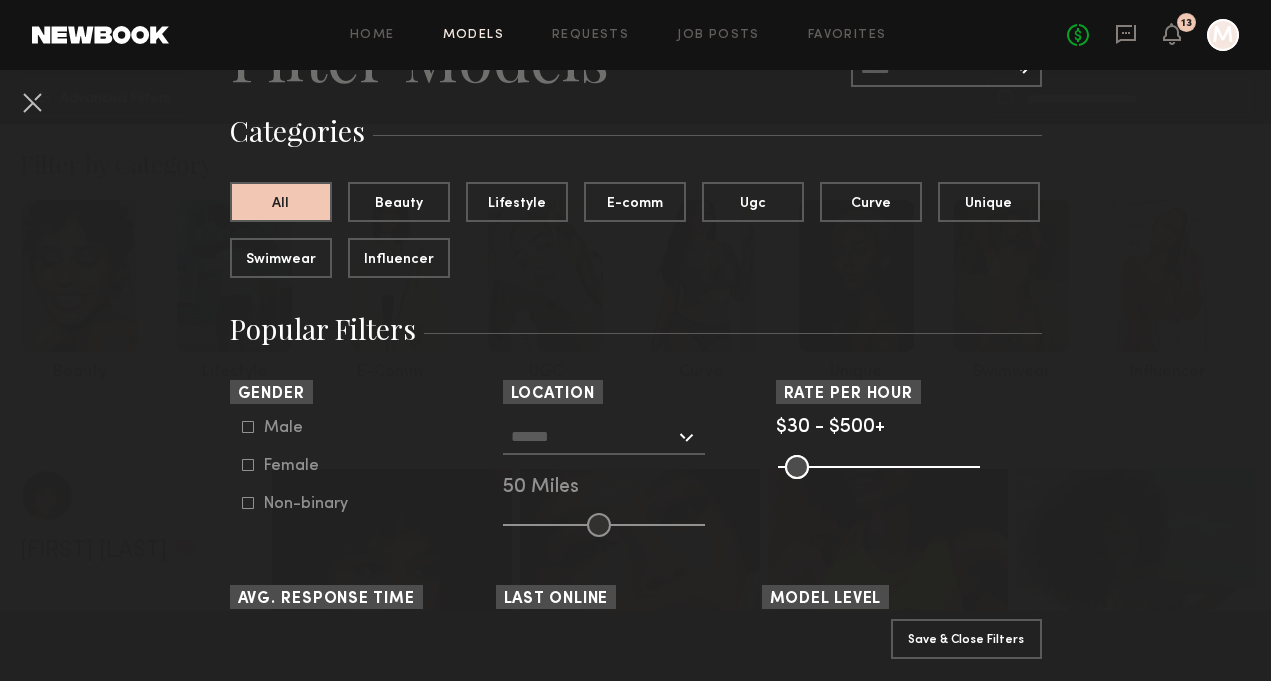scroll, scrollTop: 120, scrollLeft: 0, axis: vertical 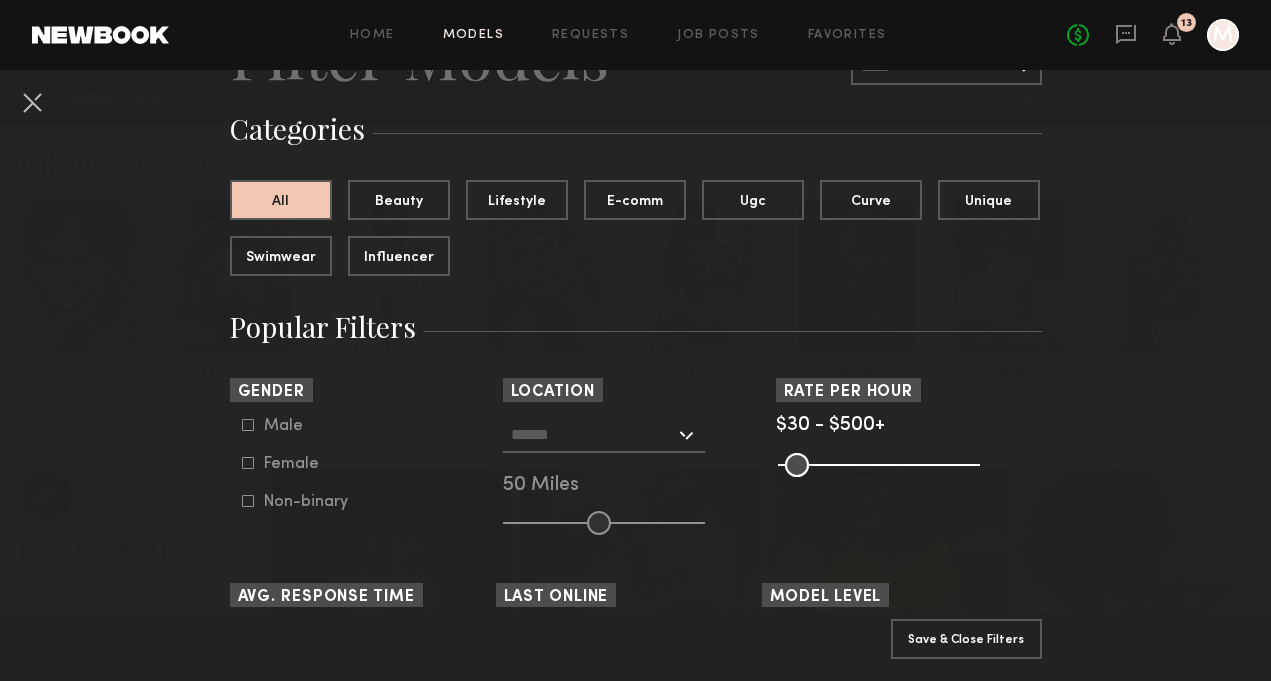 click on "Male   Female   Non-binary" 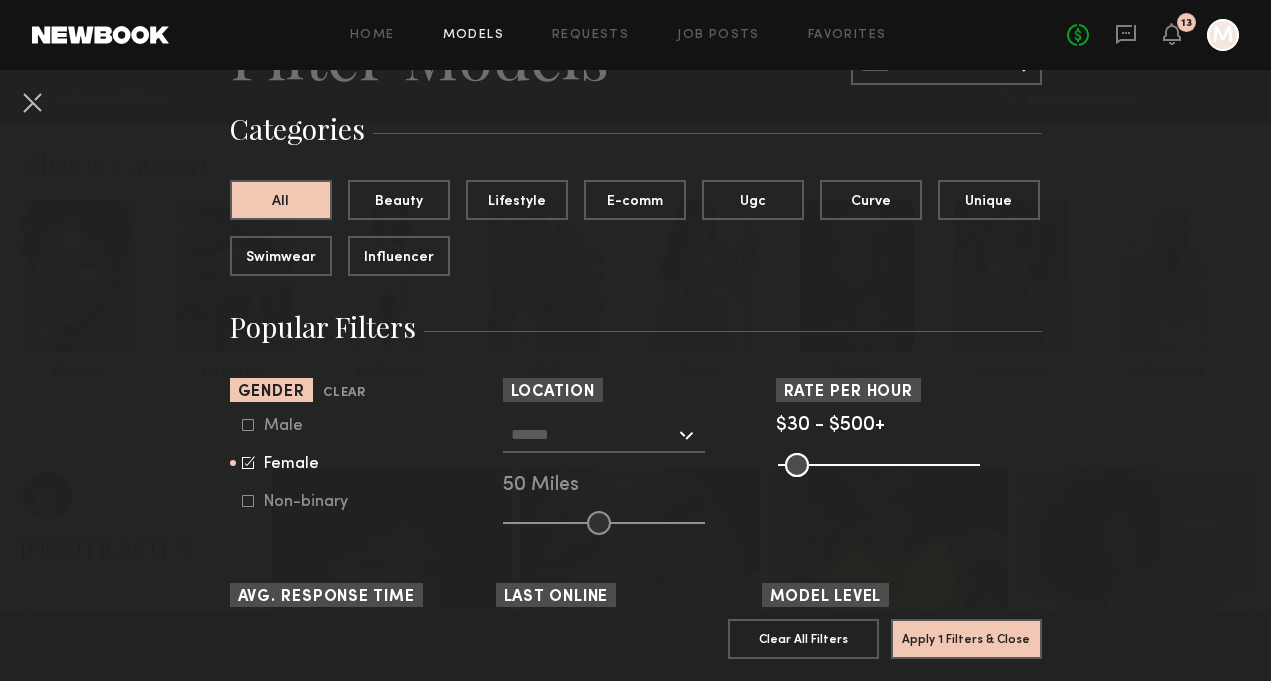 click 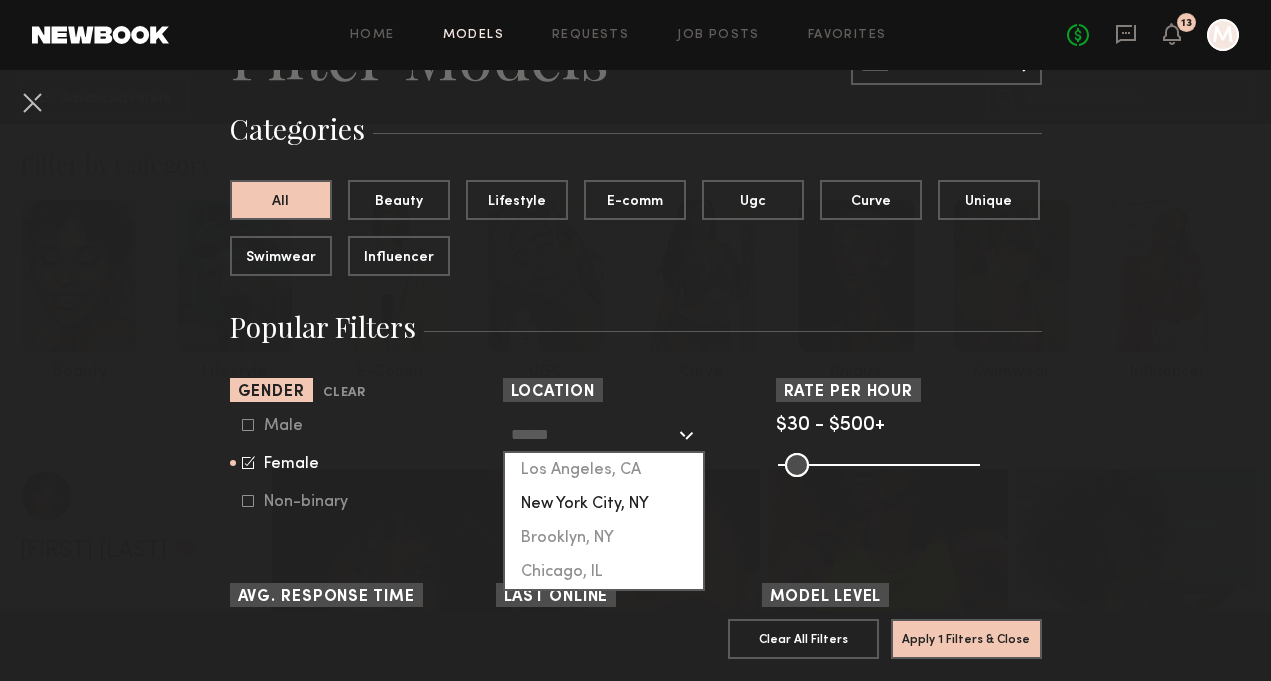 click on "New York City, NY" 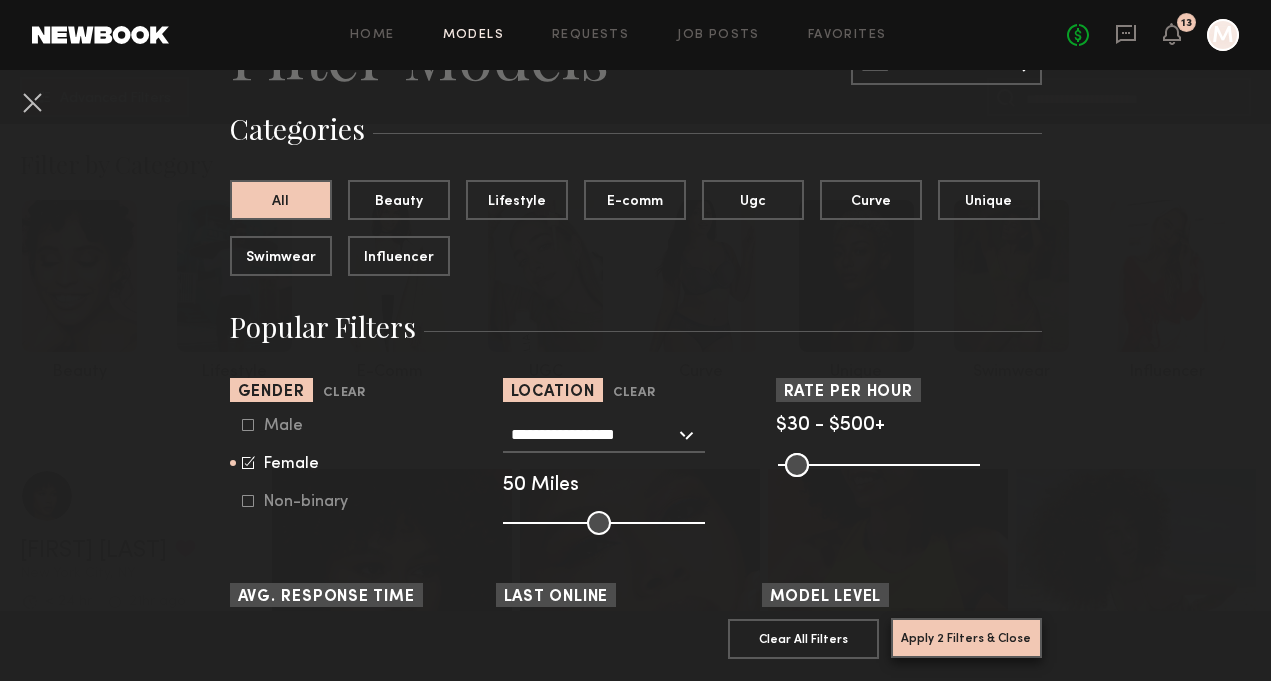 click on "Apply 2 Filters & Close" 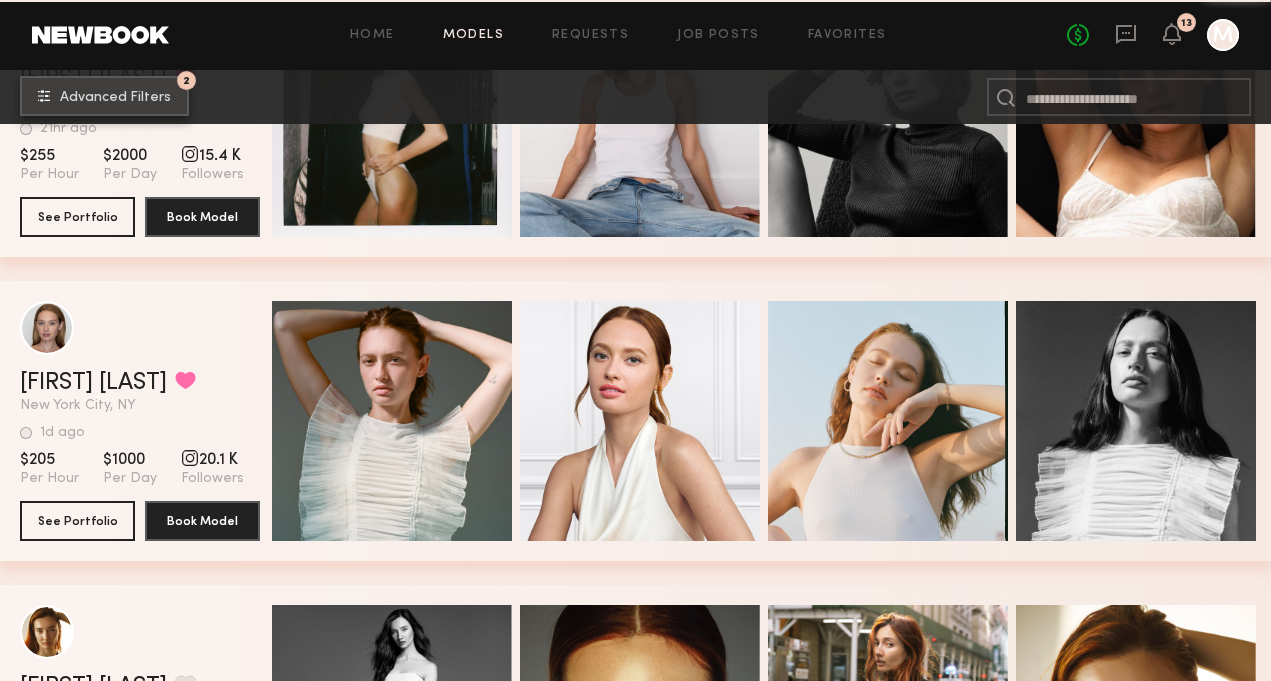 scroll, scrollTop: 14295, scrollLeft: 0, axis: vertical 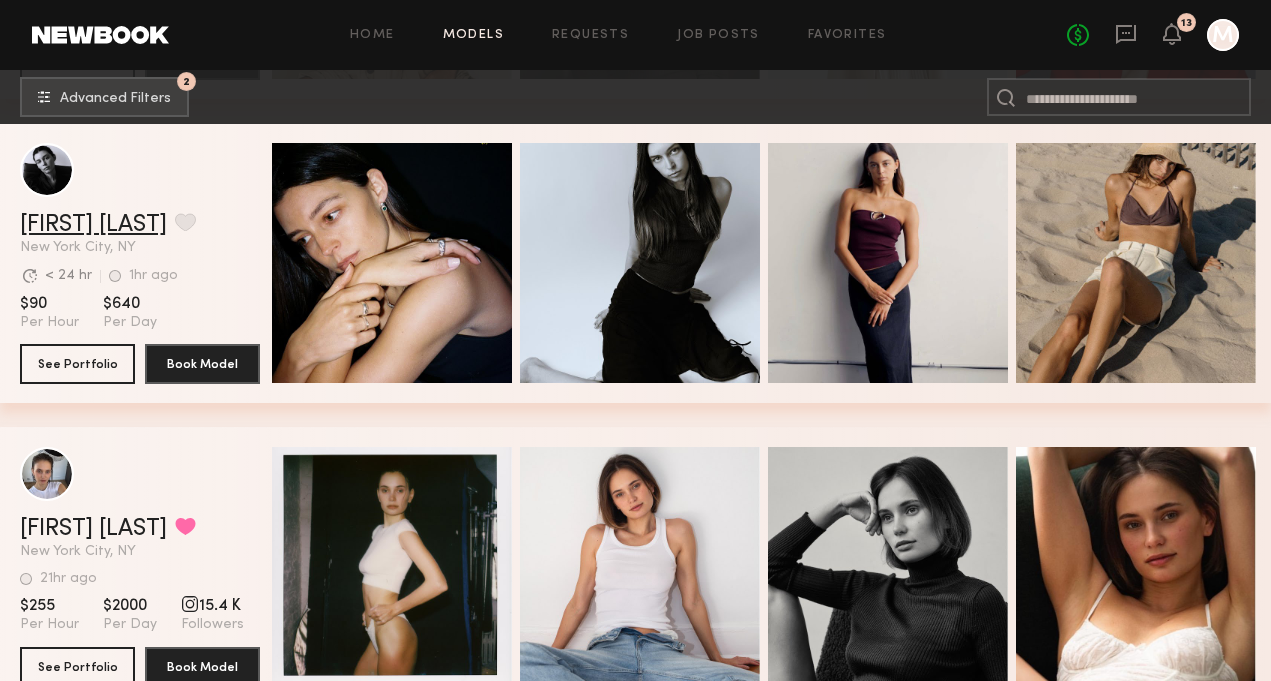 click on "Lainy T." 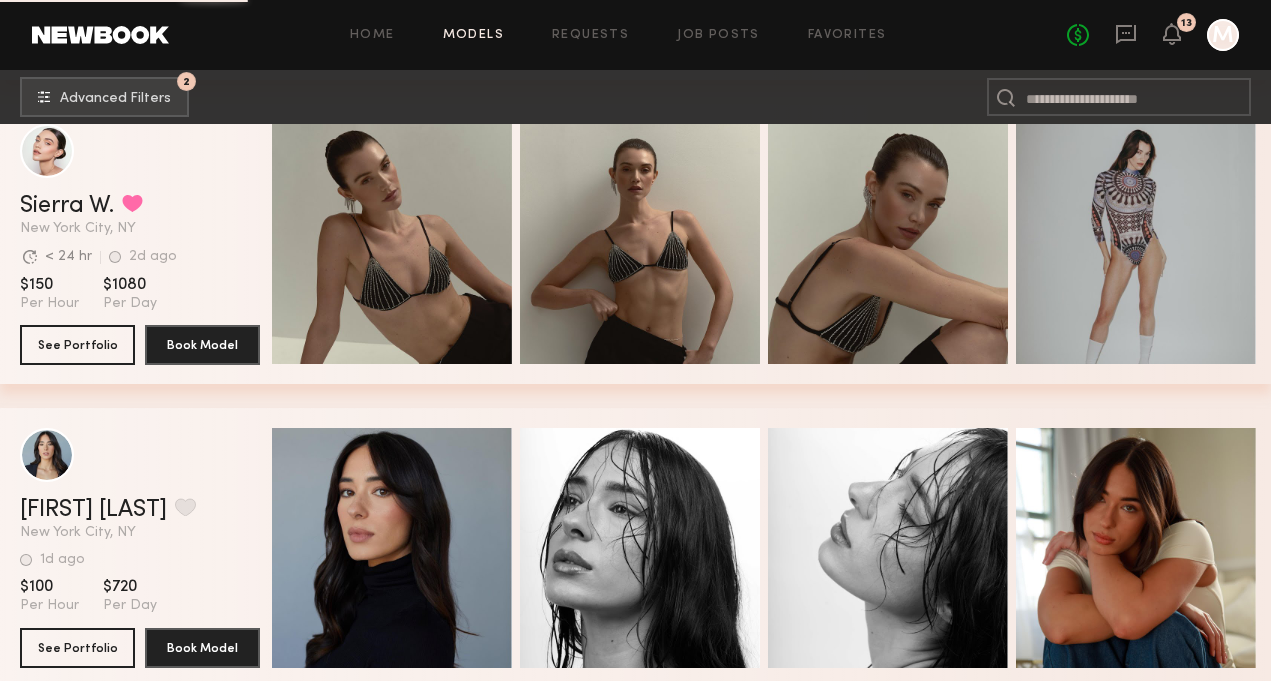 scroll, scrollTop: 16696, scrollLeft: 0, axis: vertical 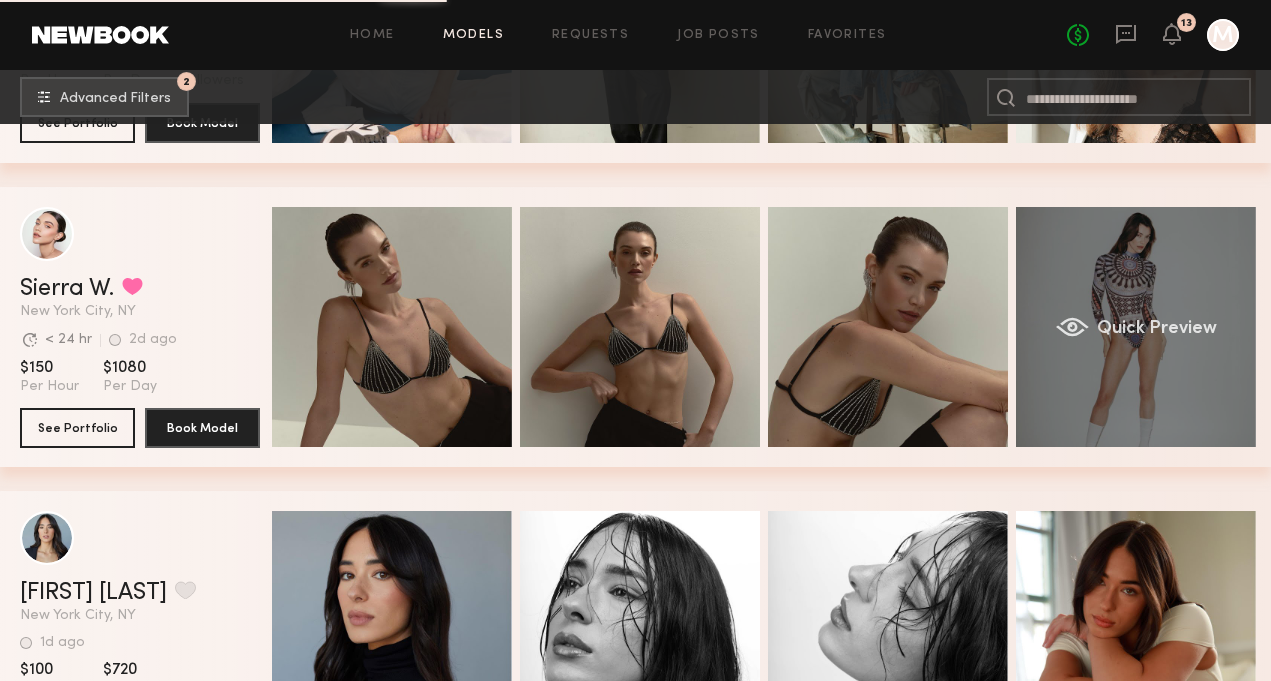 click on "Quick Preview" 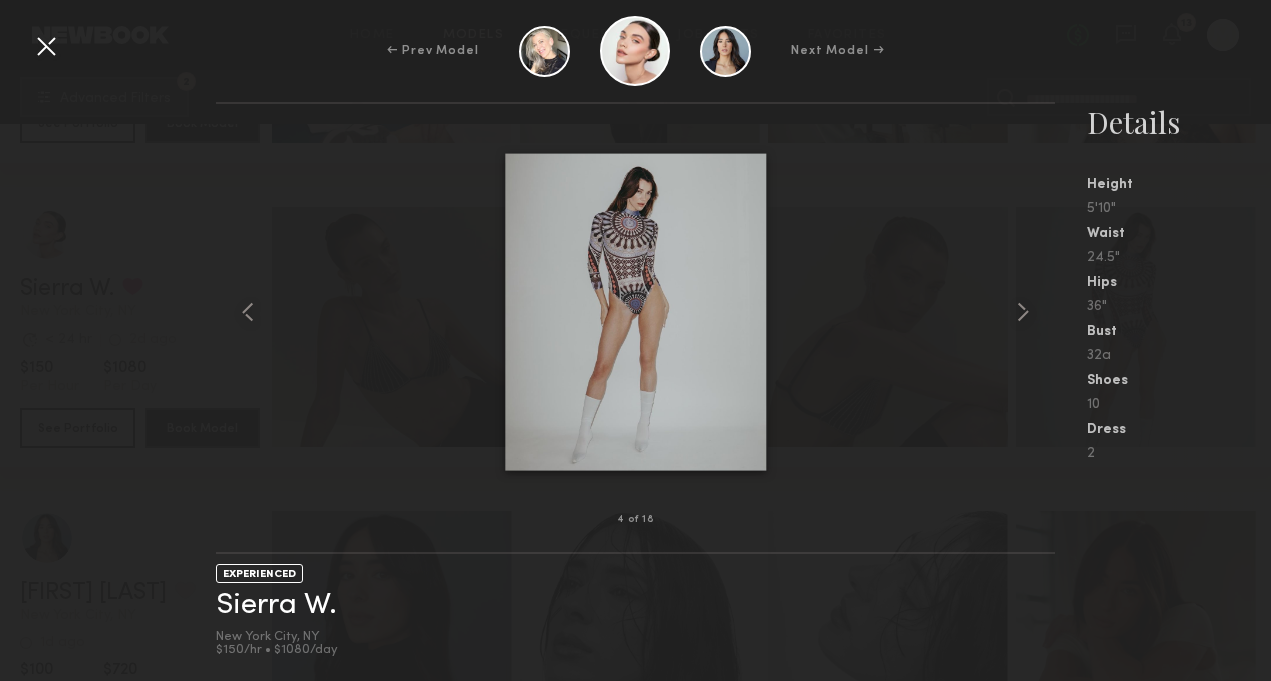 click at bounding box center (46, 46) 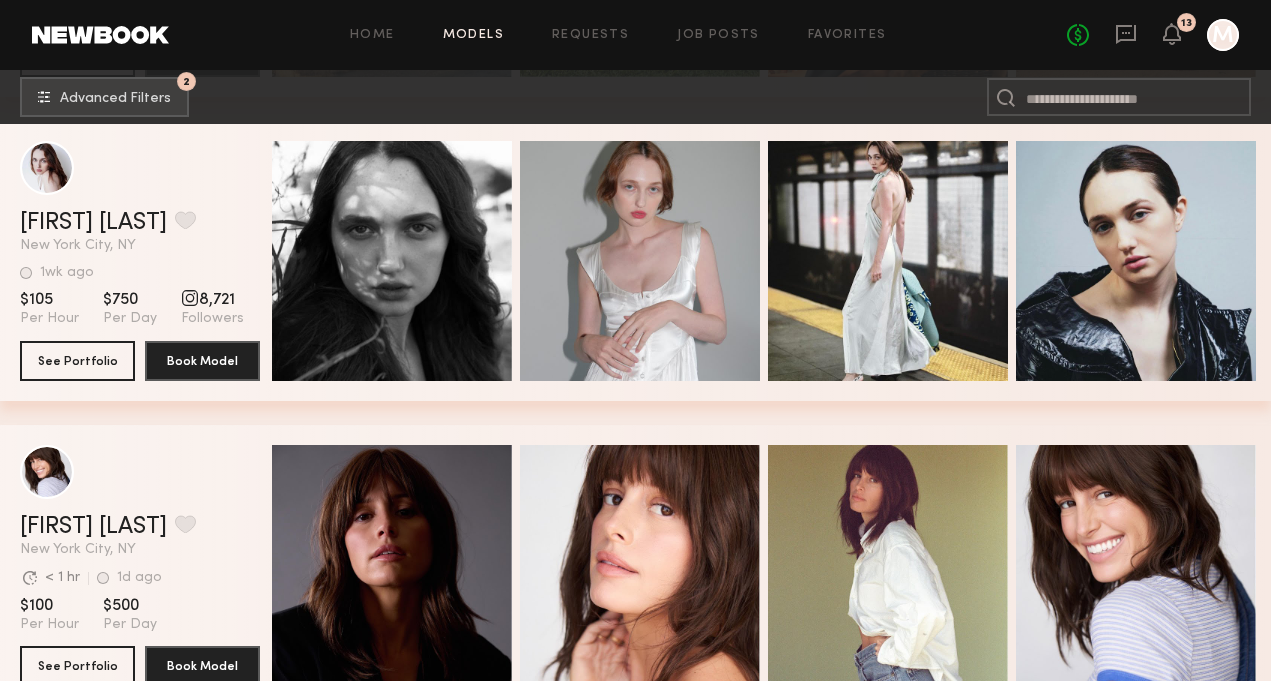 scroll, scrollTop: 27708, scrollLeft: 0, axis: vertical 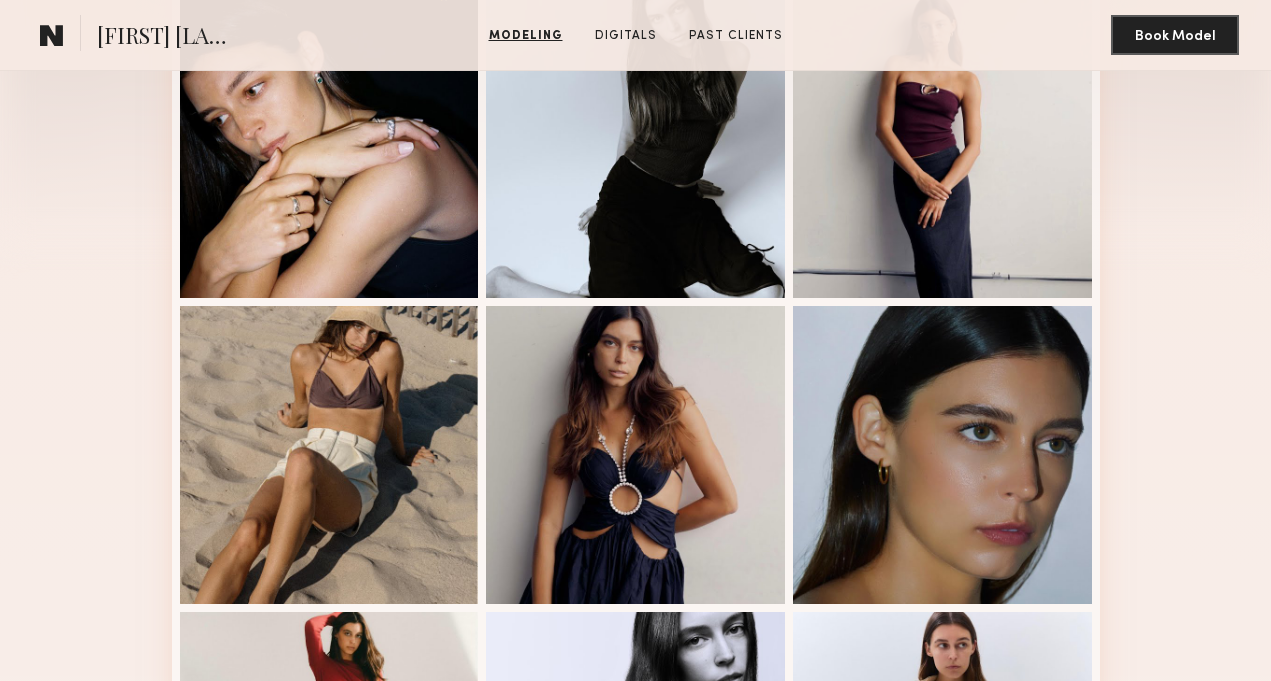 click on "[FIRST] [LAST]" 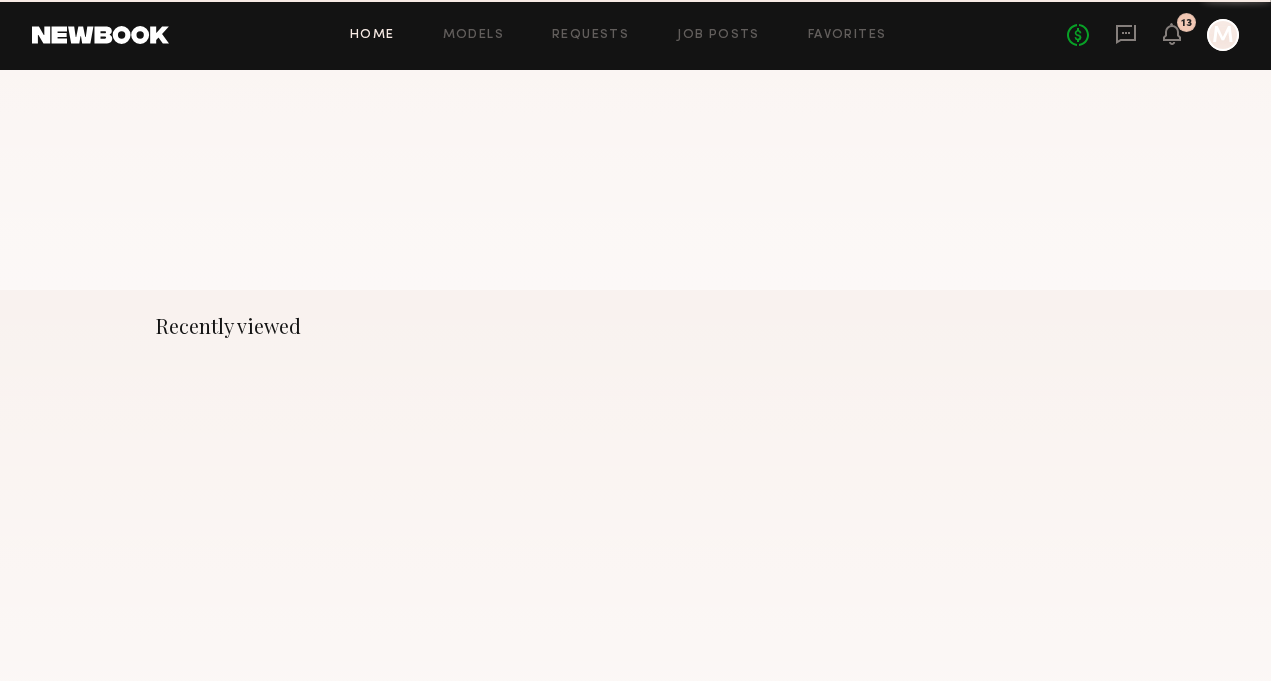 scroll, scrollTop: 0, scrollLeft: 0, axis: both 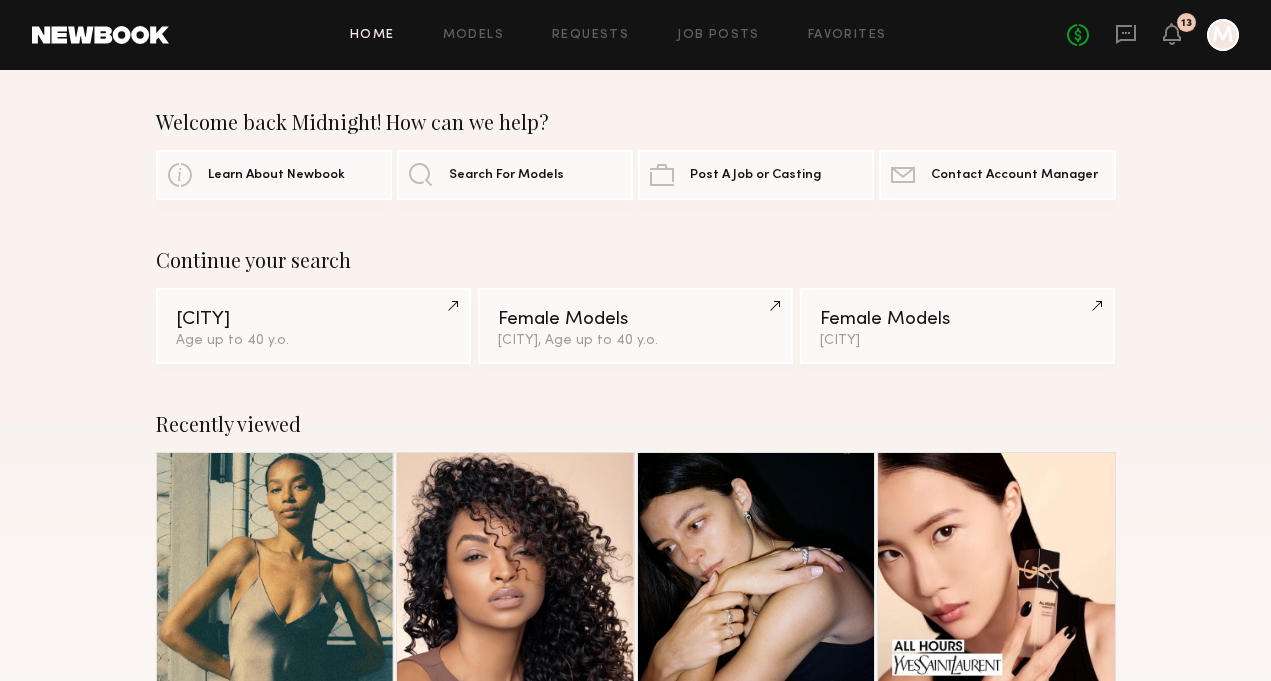 click on "Home Models Requests Job Posts Favorites Sign Out No fees up to $5,000 13 M" 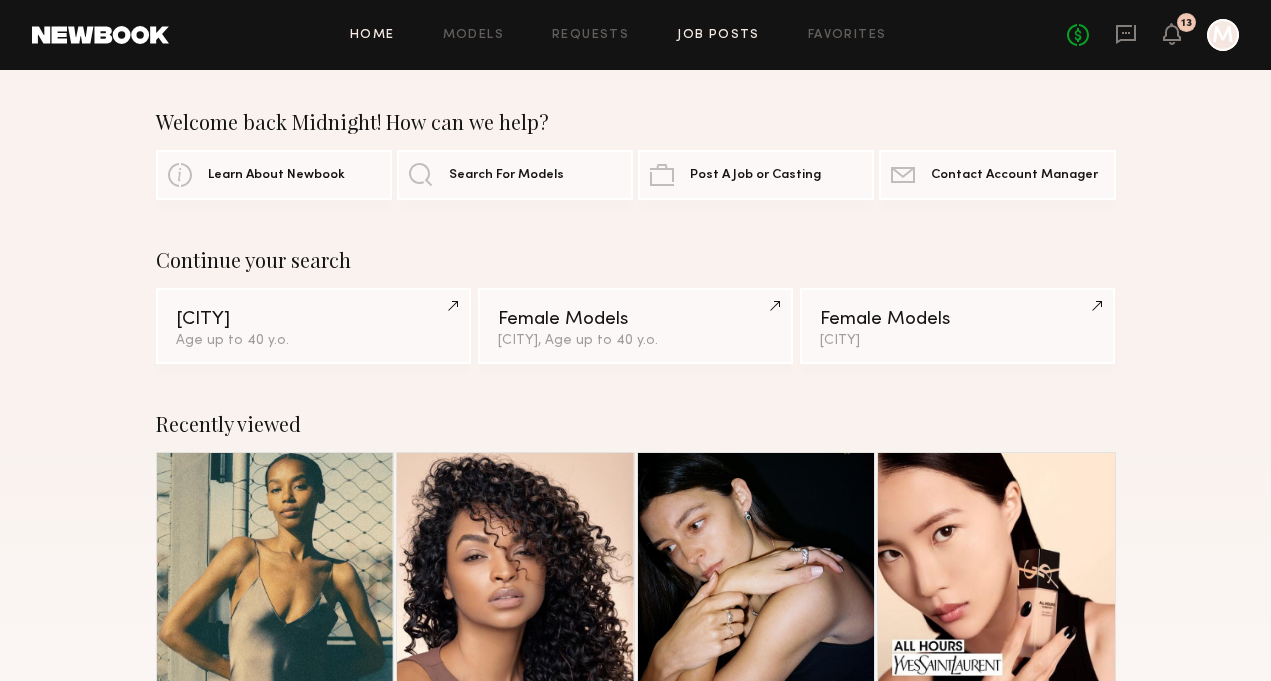 click on "Job Posts" 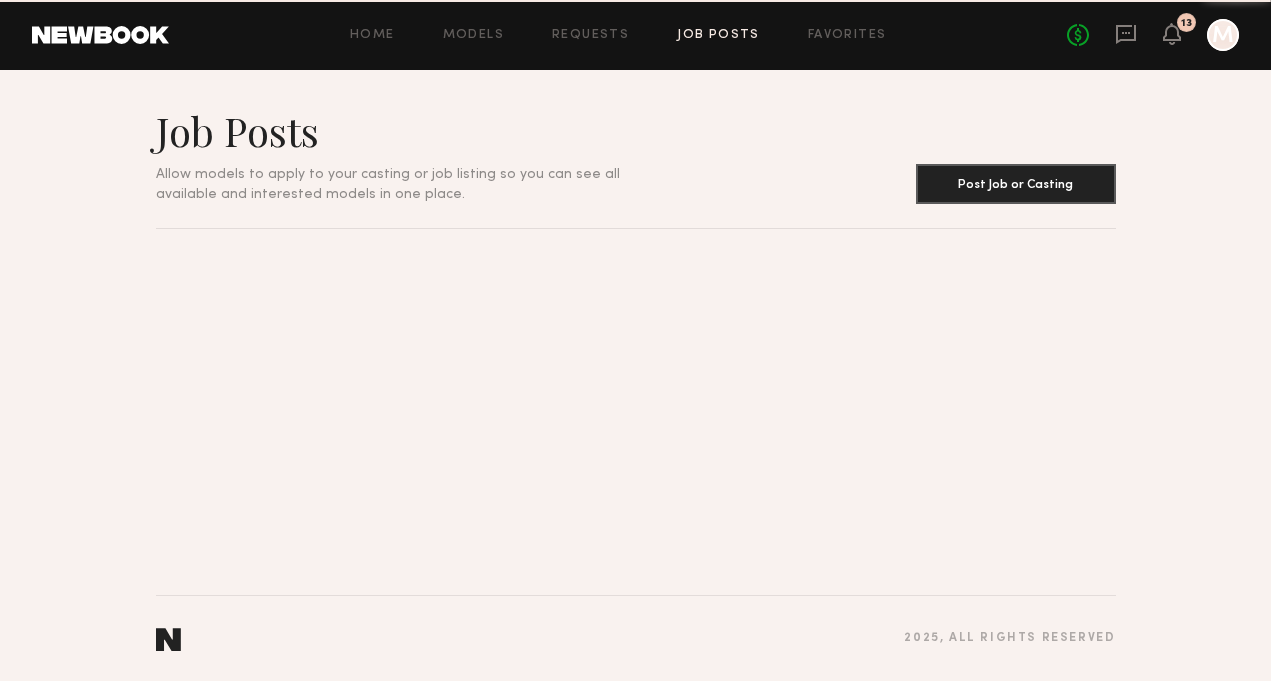 click on "Favorites" 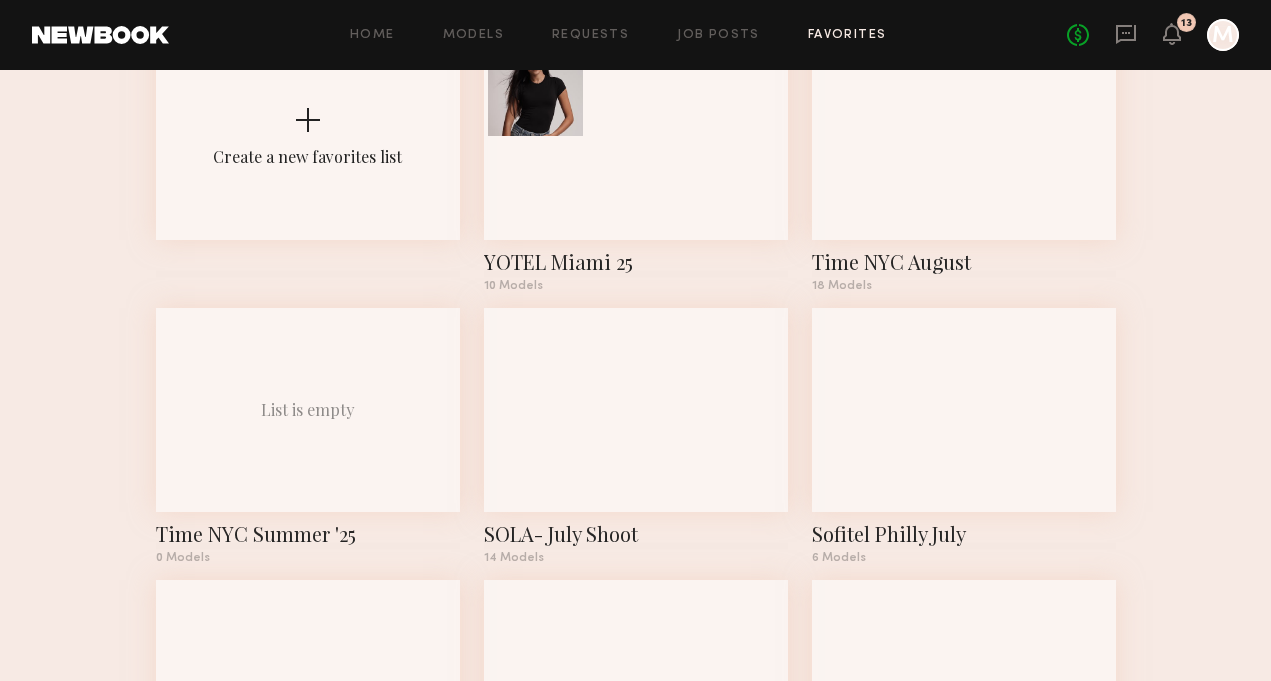 scroll, scrollTop: 156, scrollLeft: 0, axis: vertical 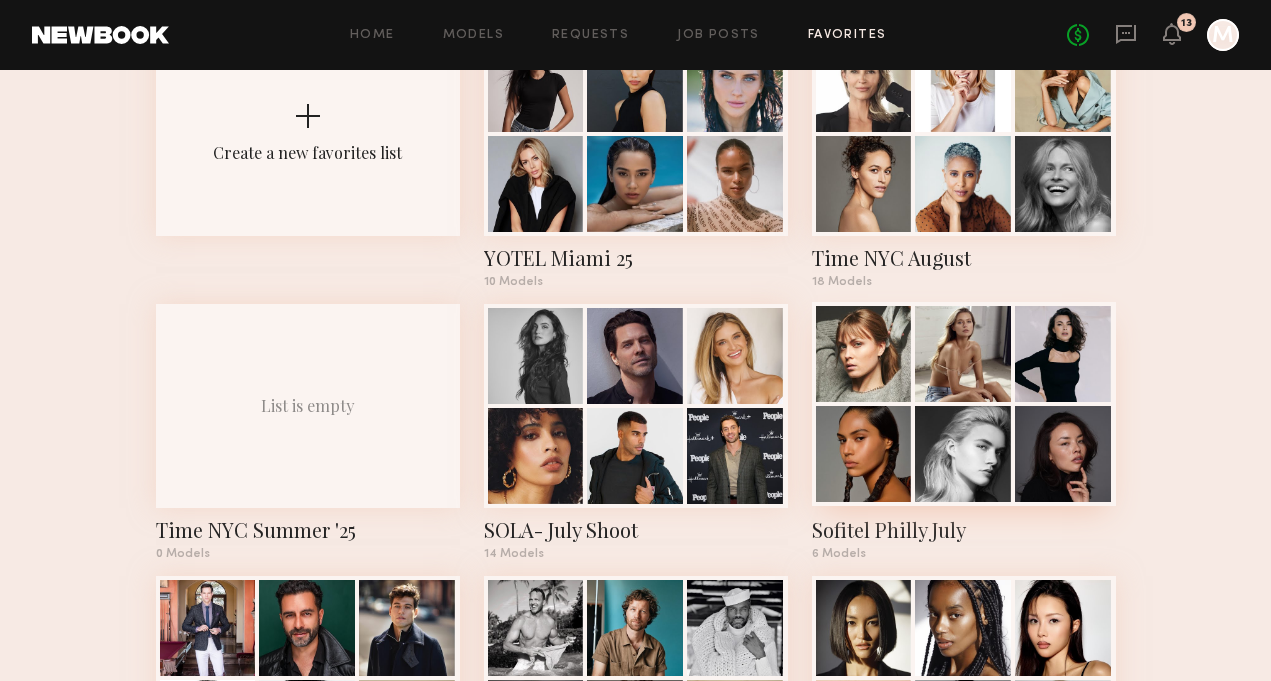 click 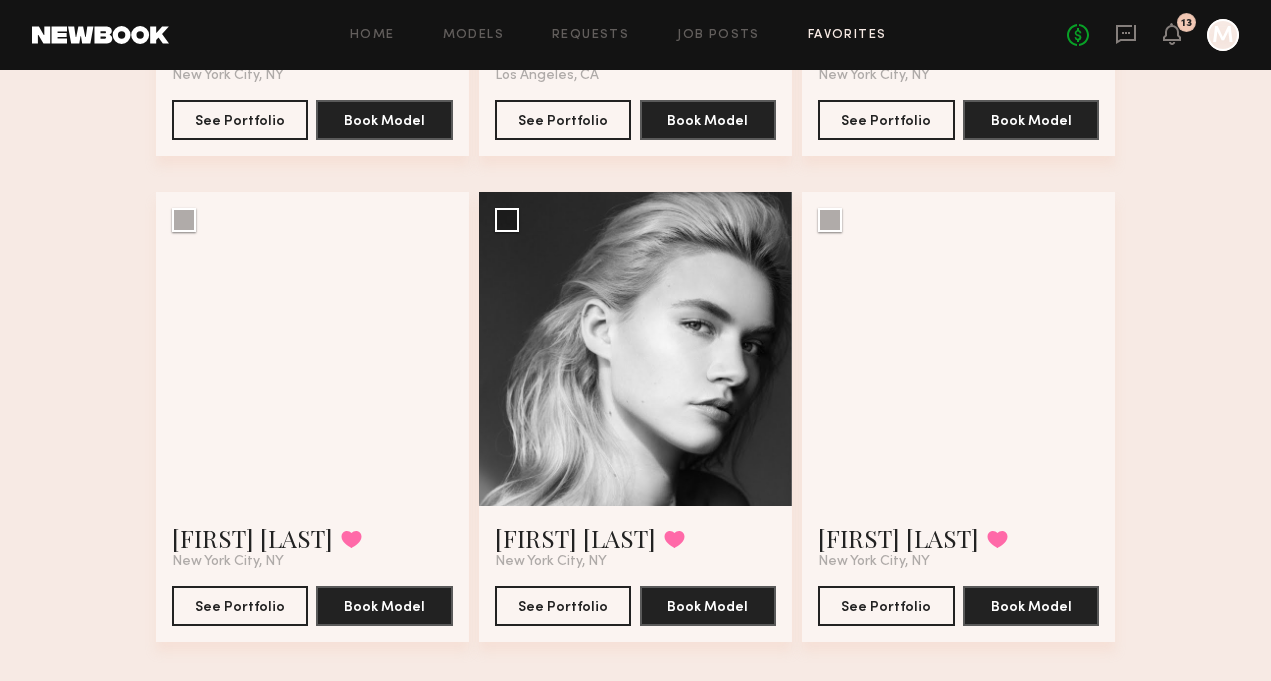 scroll, scrollTop: 541, scrollLeft: 0, axis: vertical 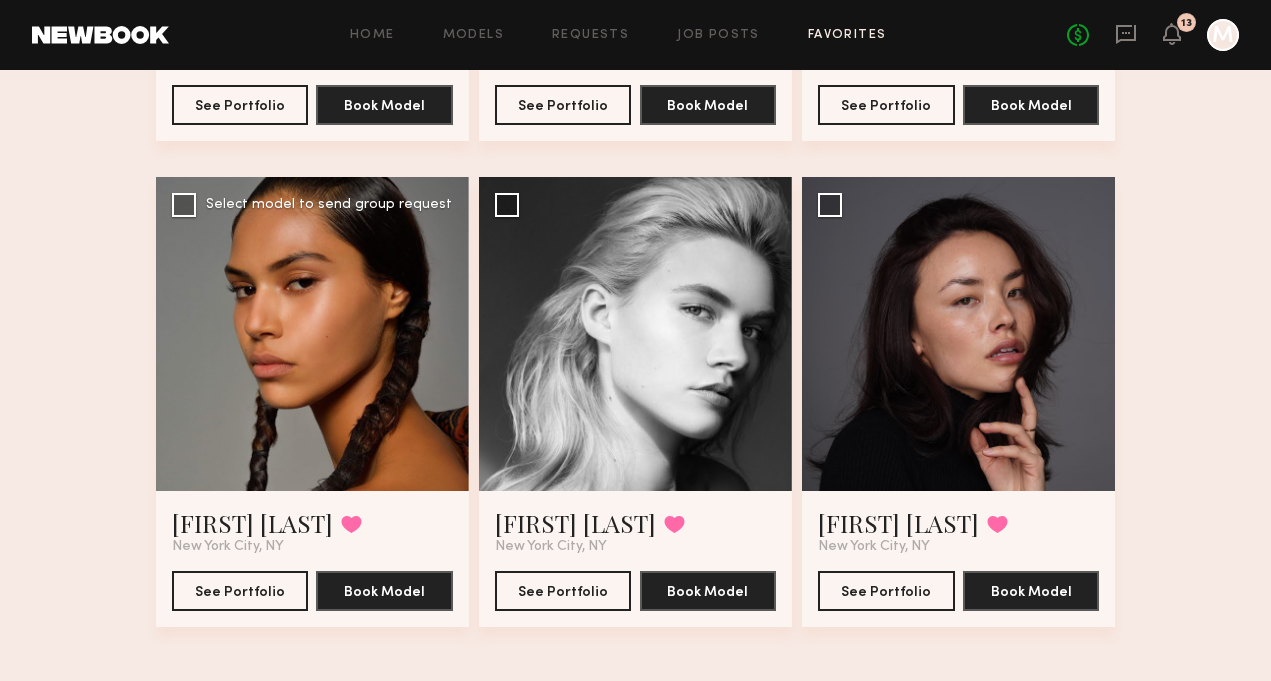 click 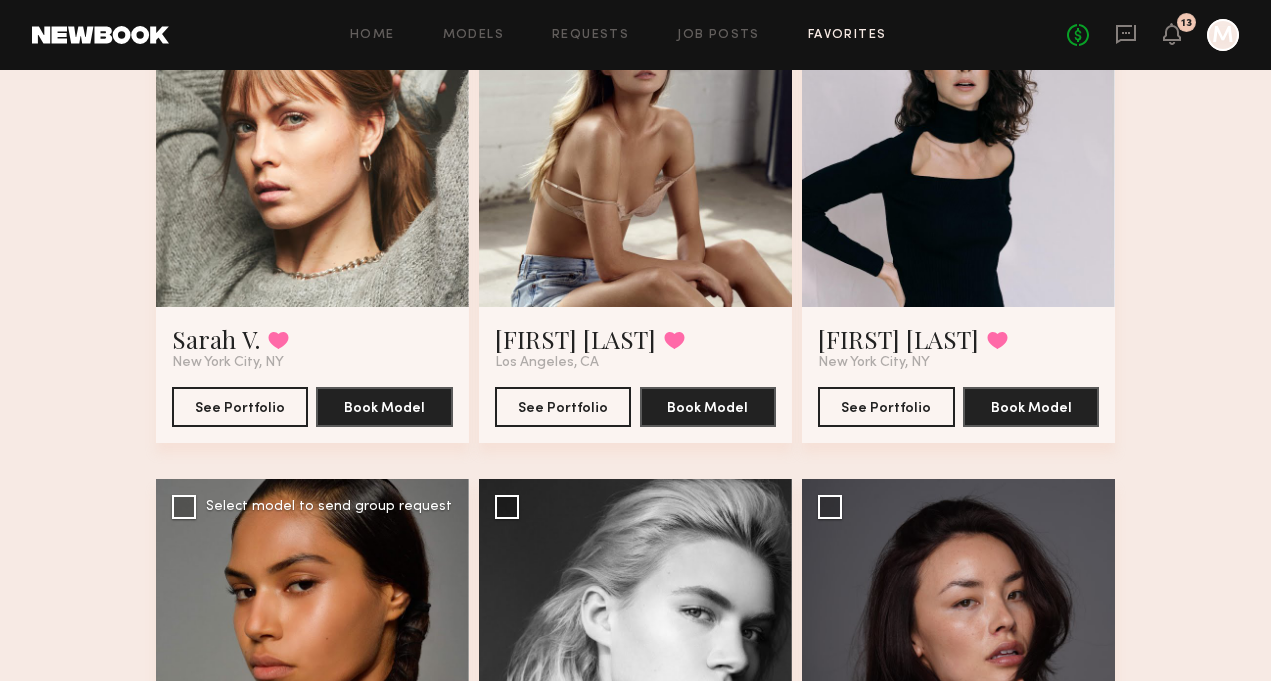 scroll, scrollTop: 553, scrollLeft: 0, axis: vertical 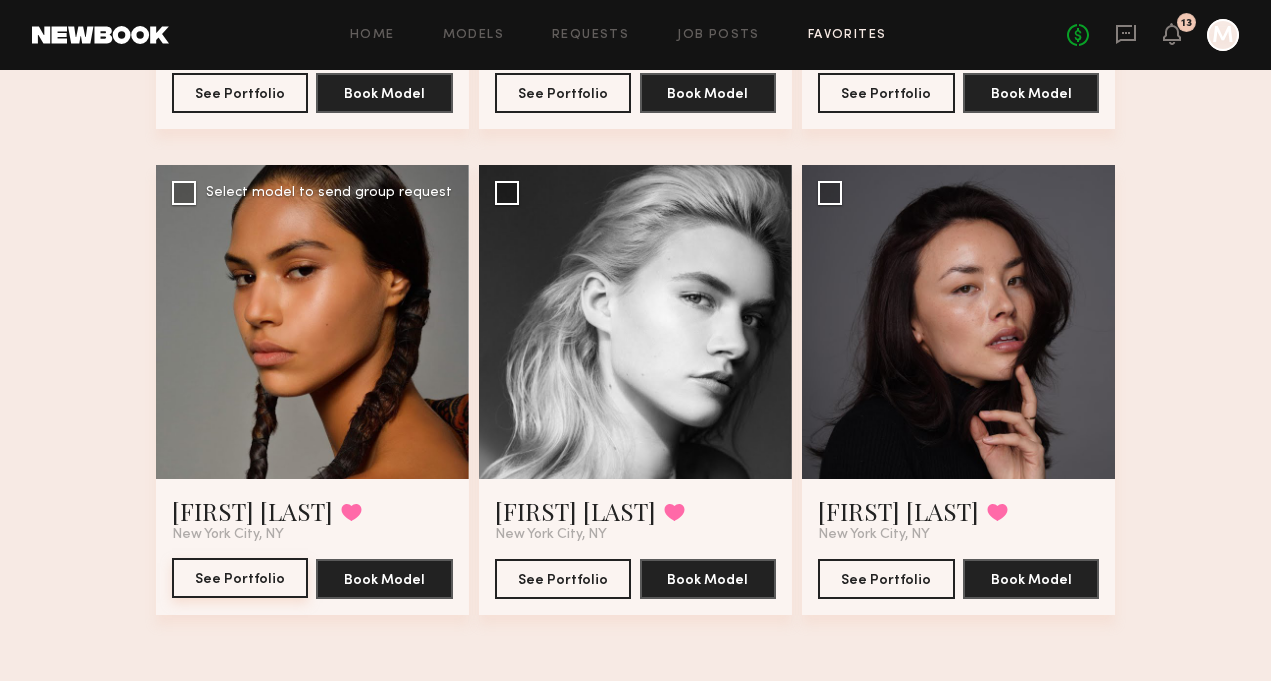 click on "See Portfolio" 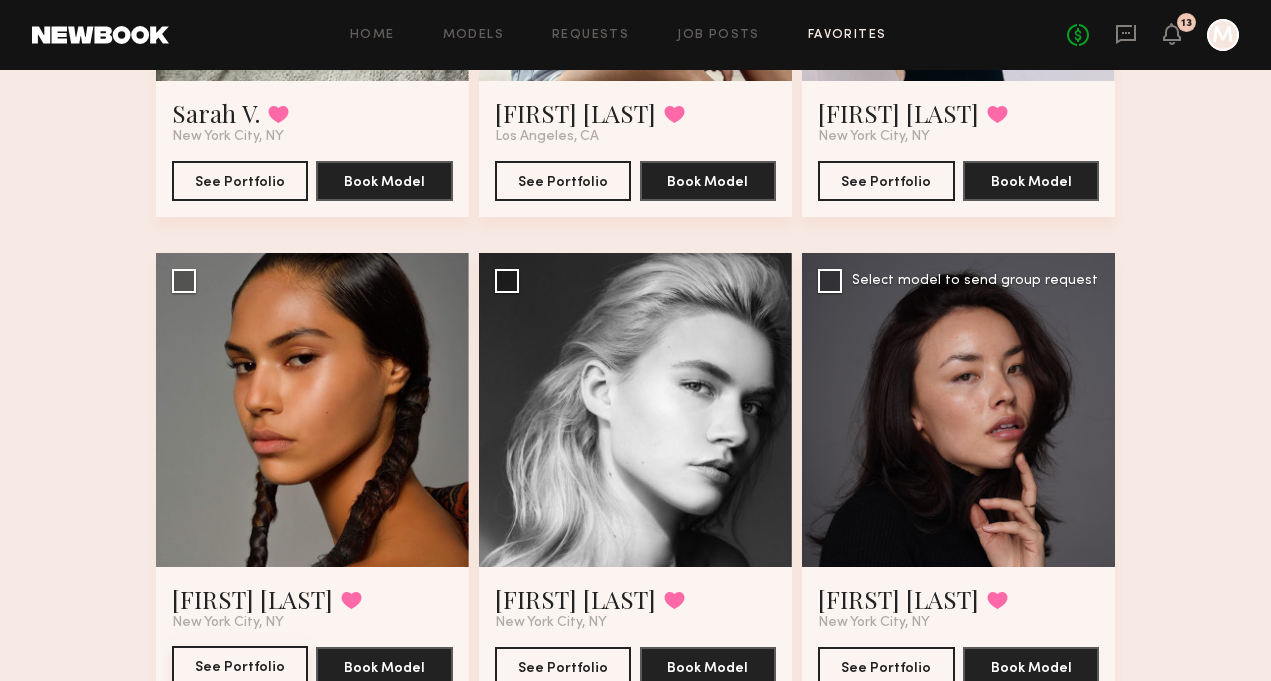 scroll, scrollTop: 553, scrollLeft: 0, axis: vertical 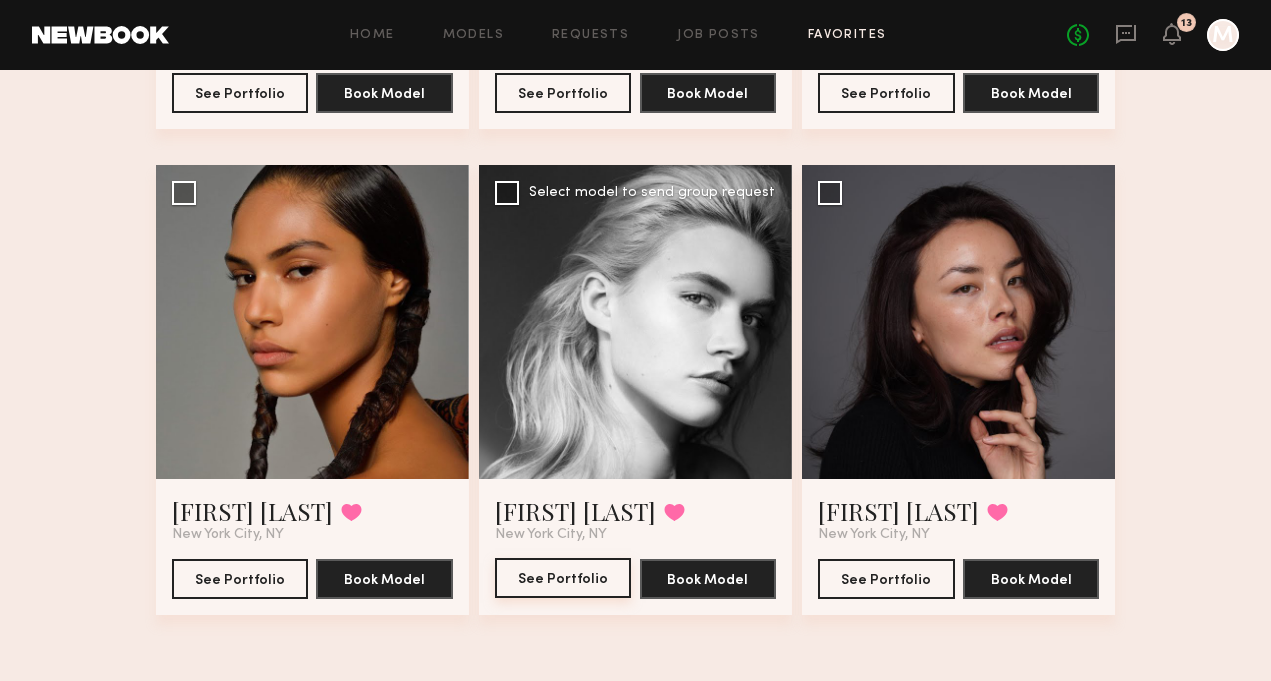 click on "See Portfolio" 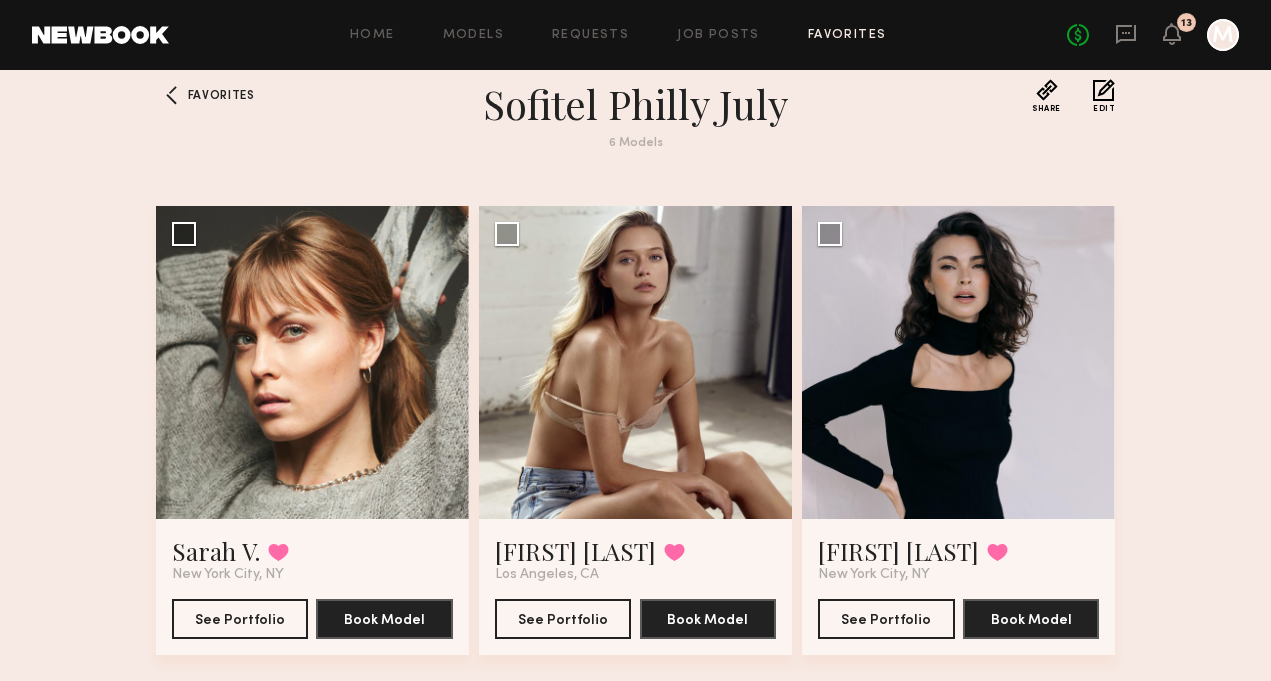 scroll, scrollTop: 0, scrollLeft: 0, axis: both 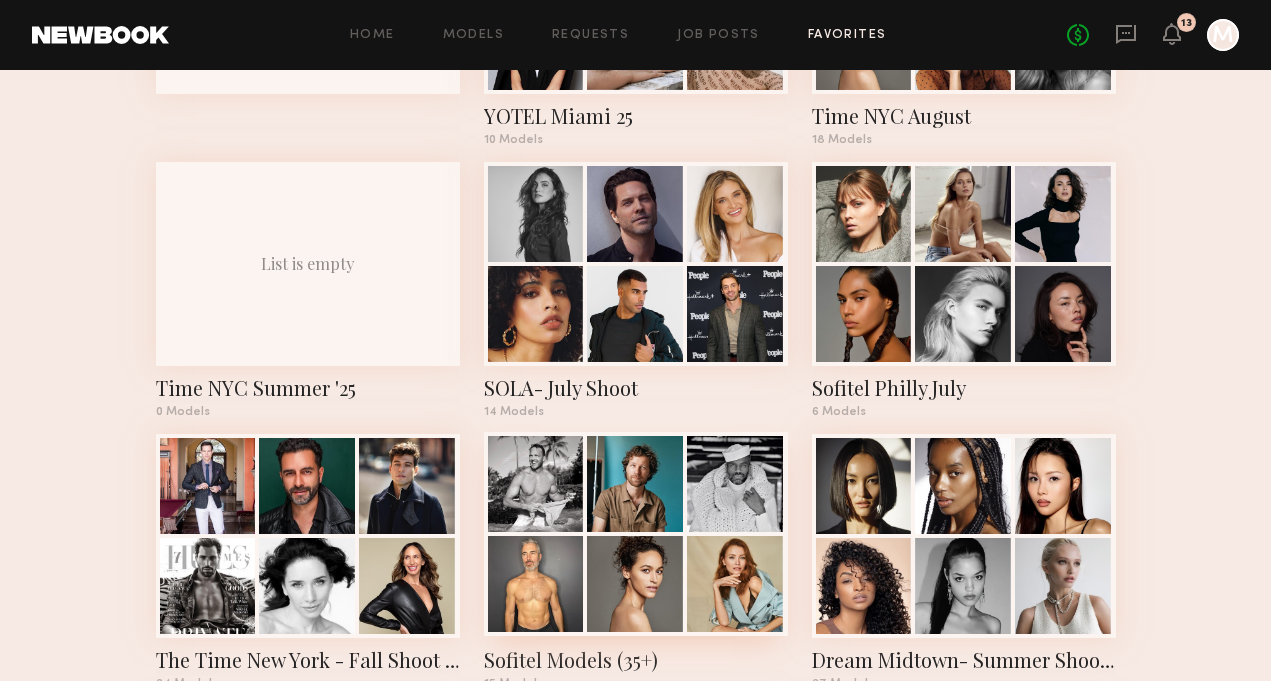 click 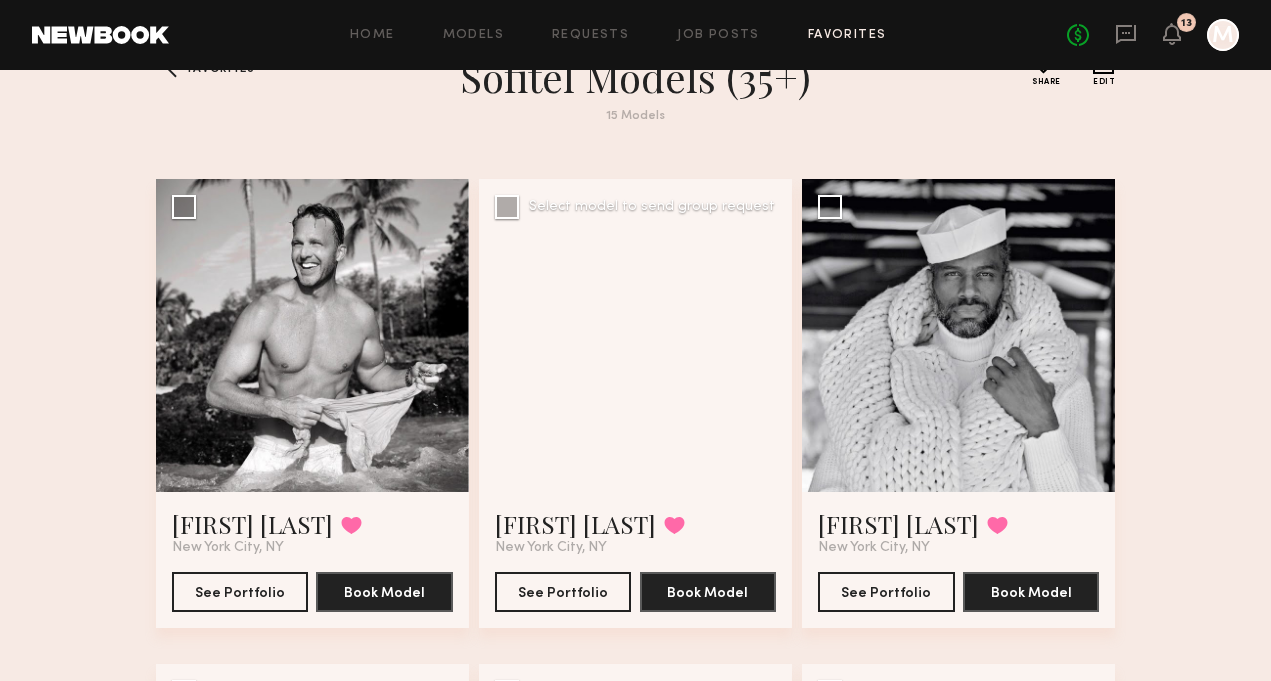 scroll, scrollTop: 59, scrollLeft: 0, axis: vertical 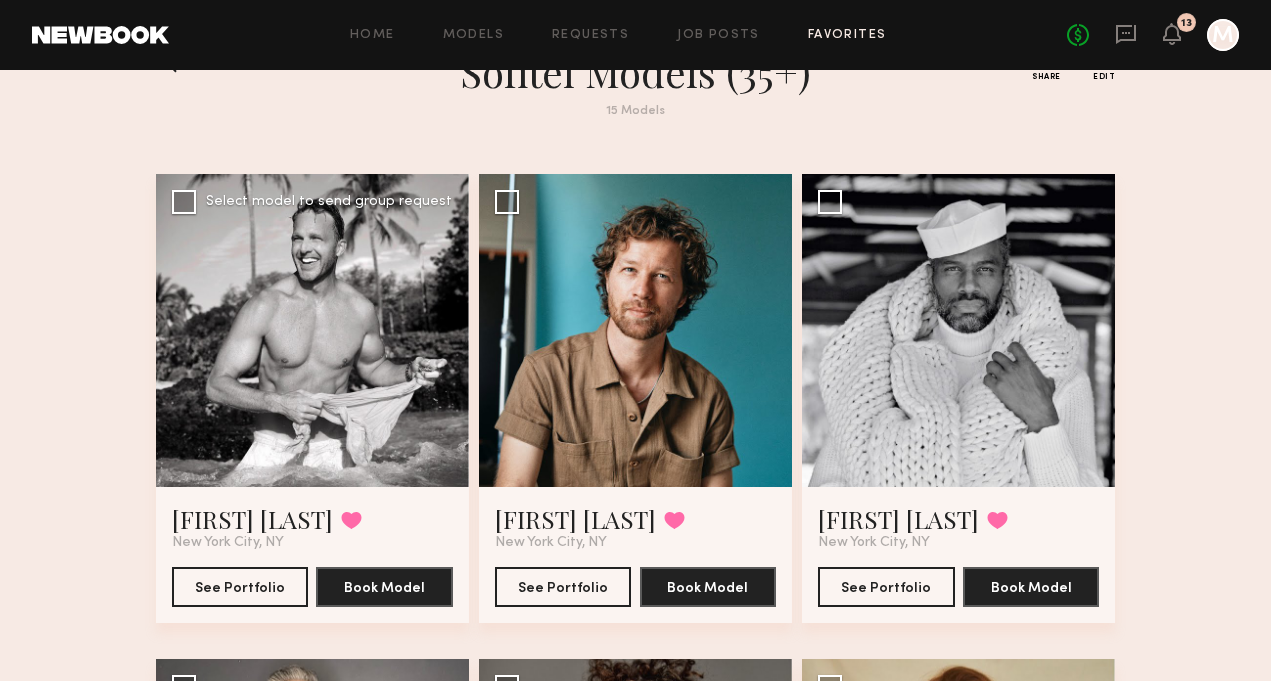 click 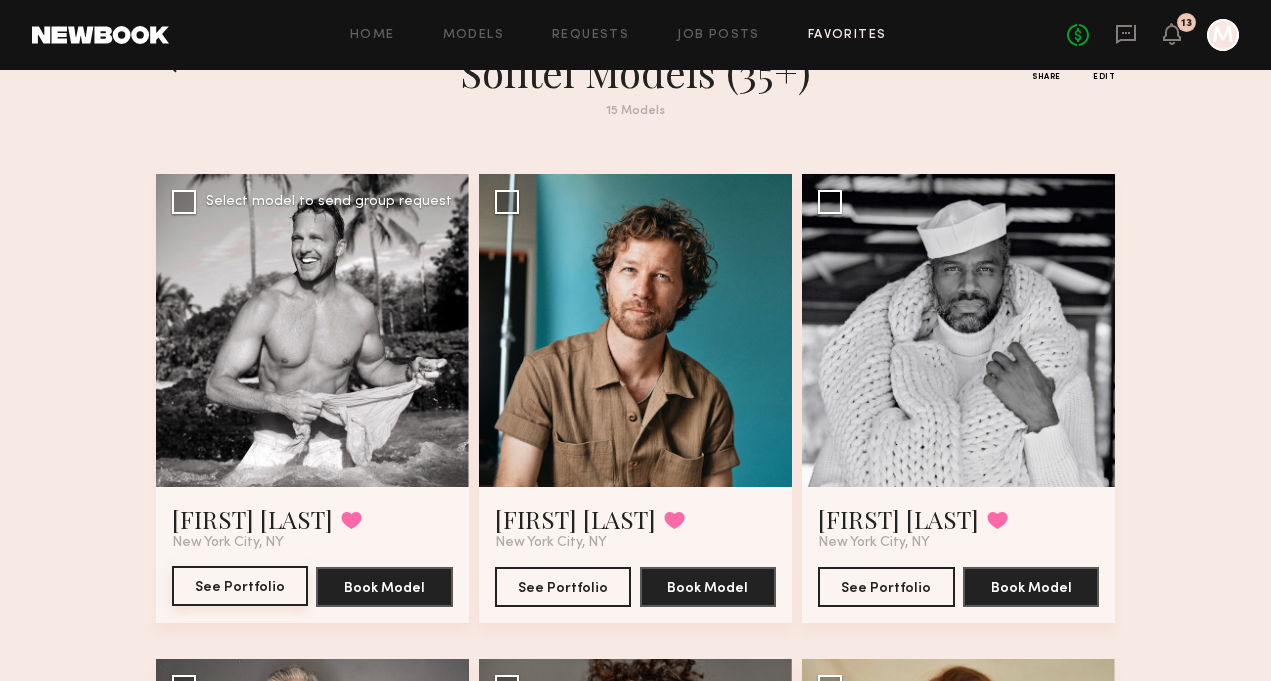 click on "See Portfolio" 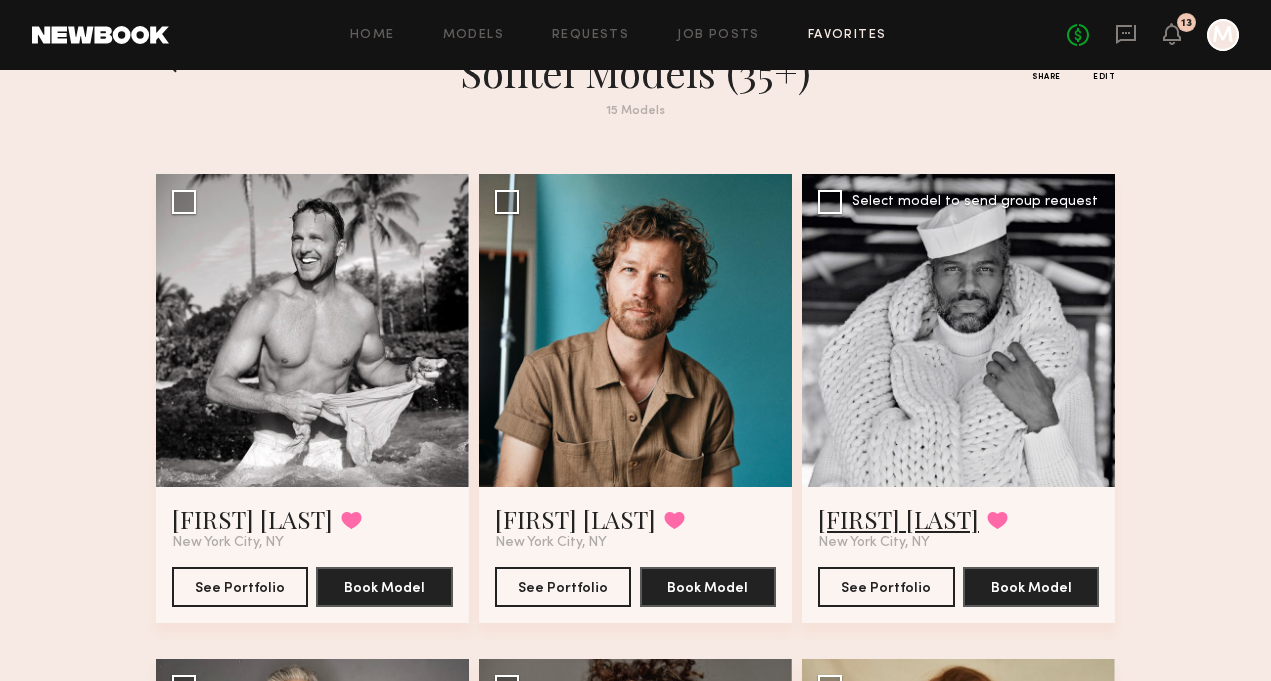click on "Christopher J." 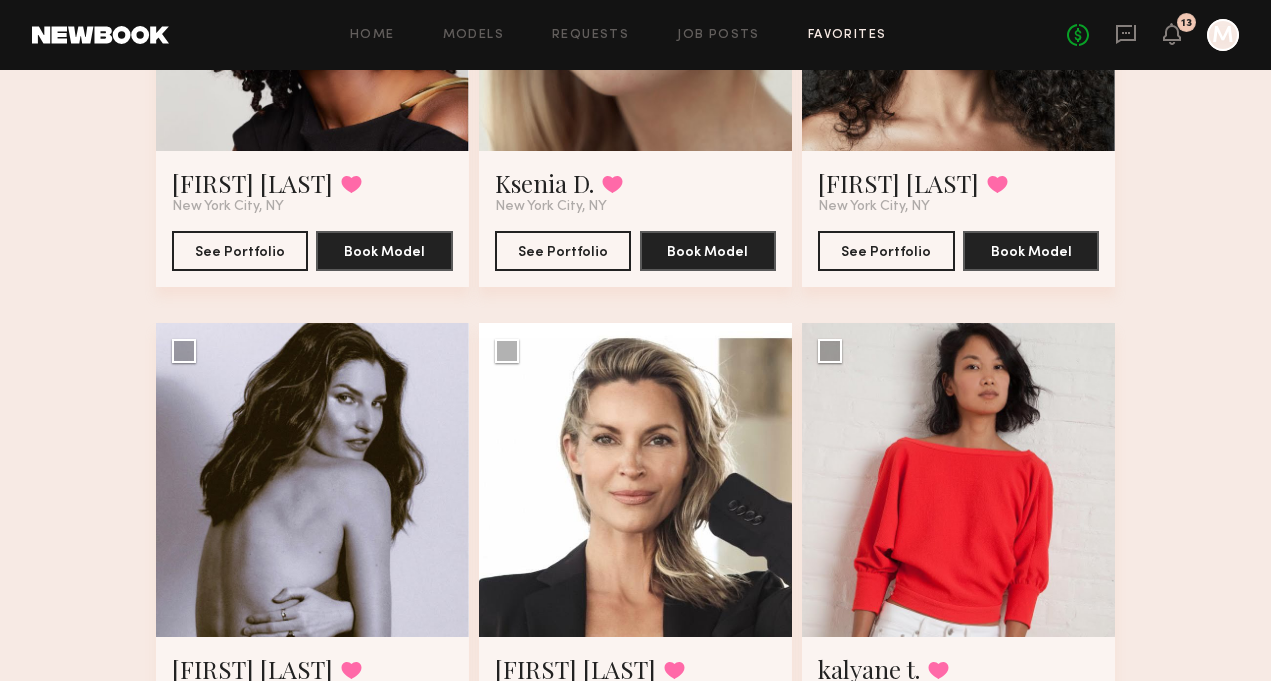 scroll, scrollTop: 2009, scrollLeft: 0, axis: vertical 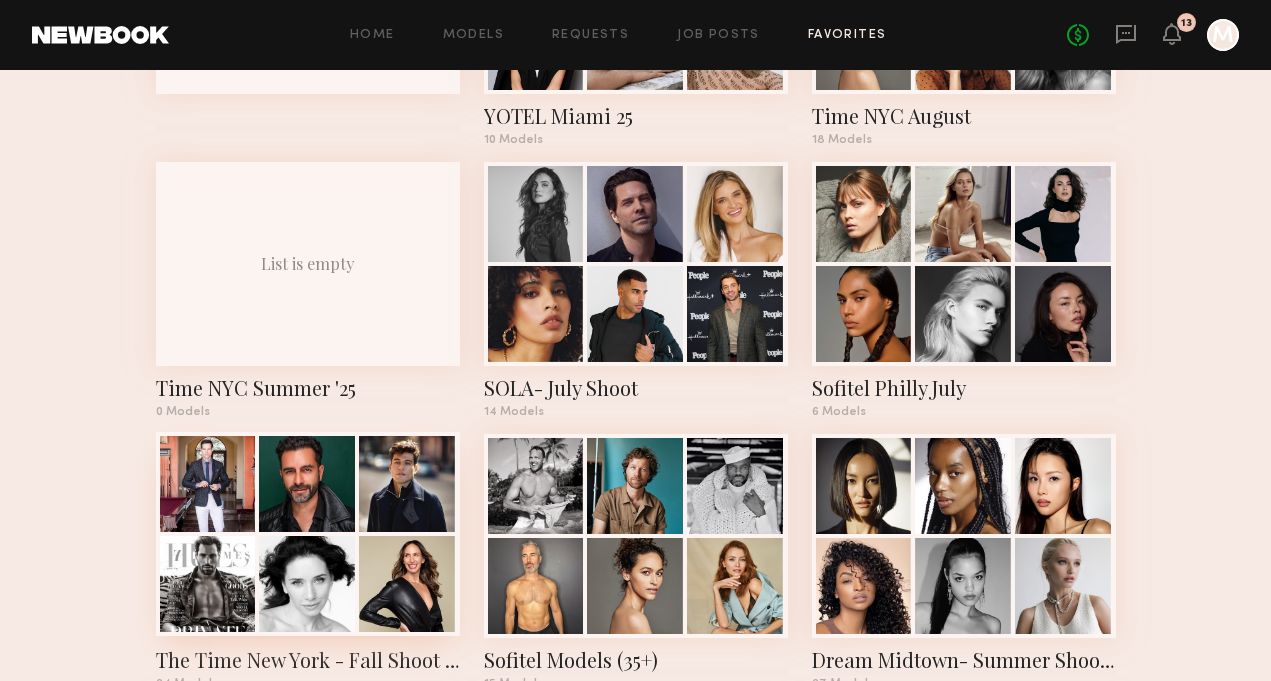 click 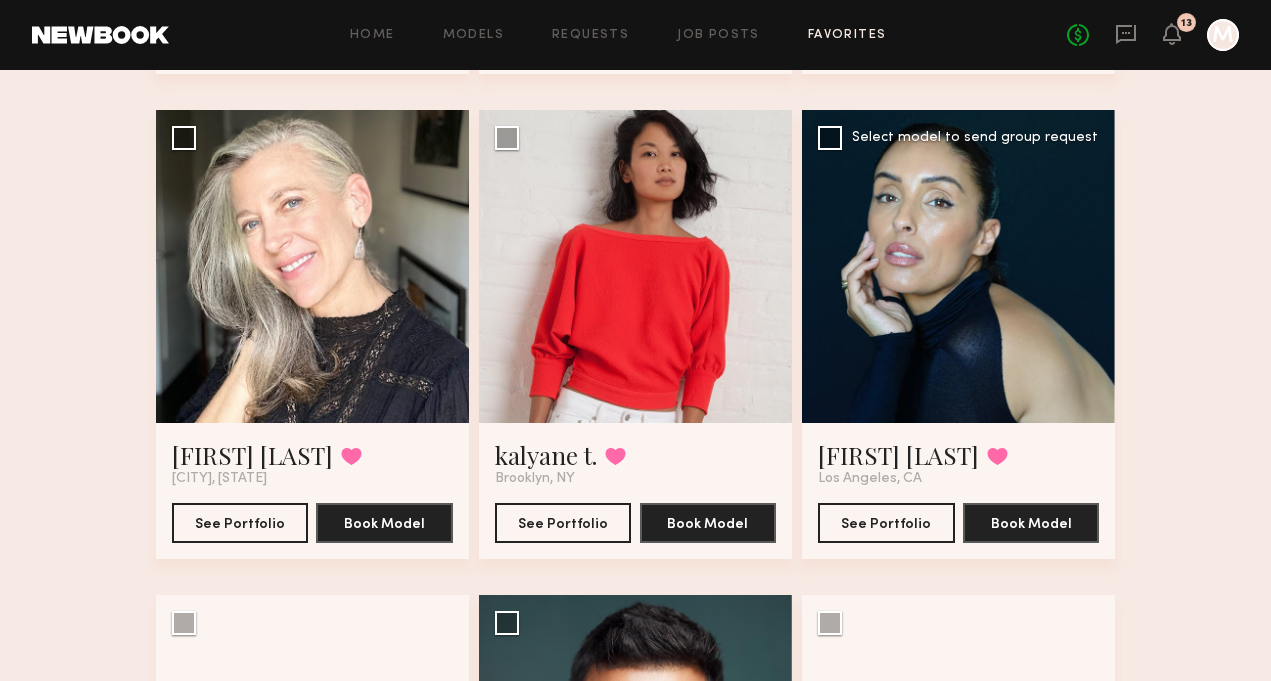 scroll, scrollTop: 1553, scrollLeft: 0, axis: vertical 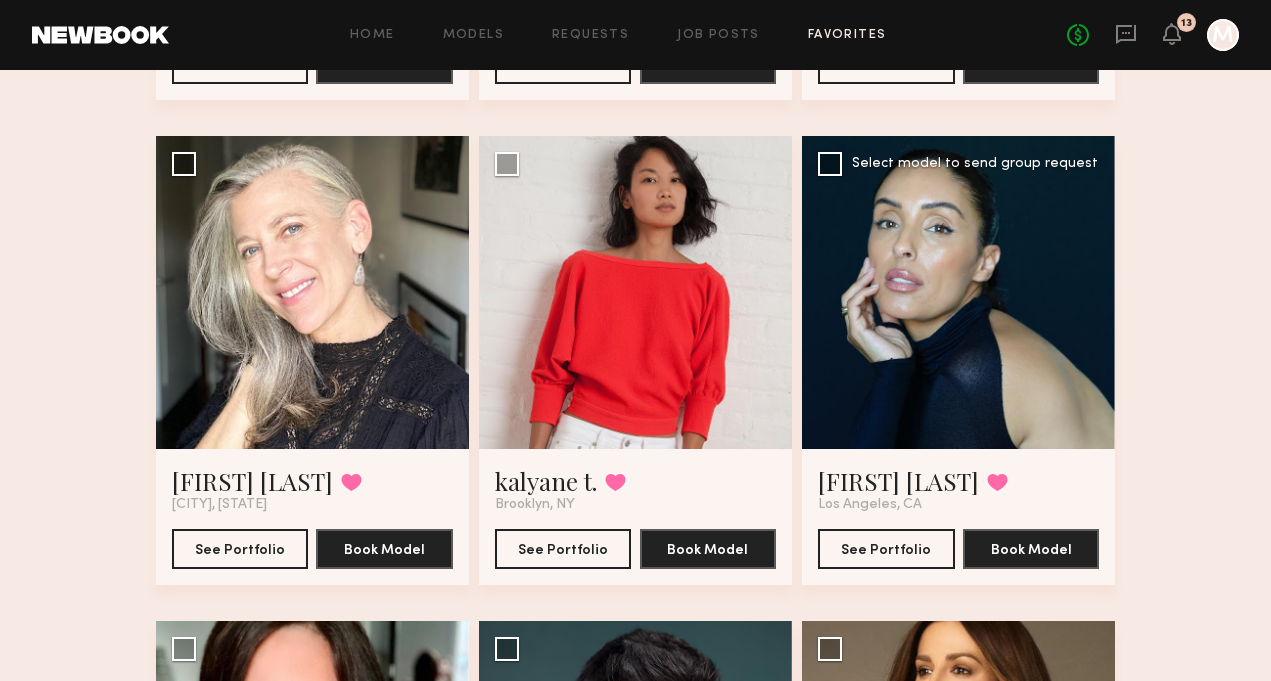 click 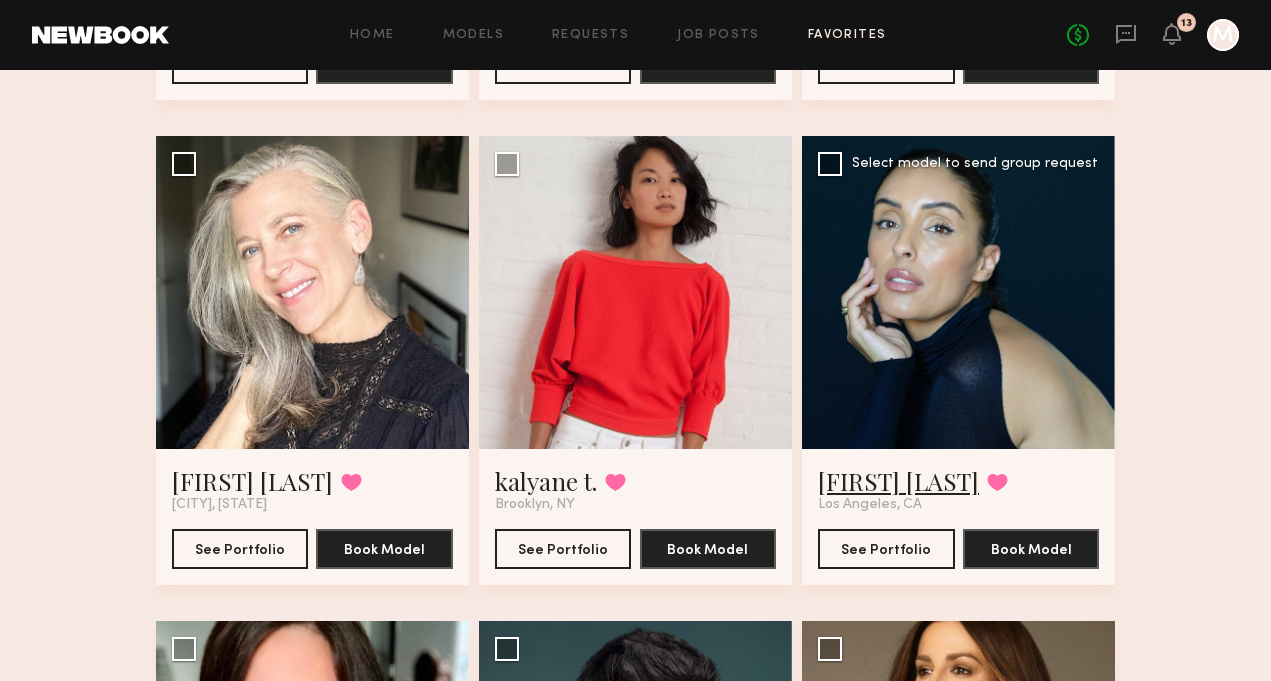 click on "Gloria E." 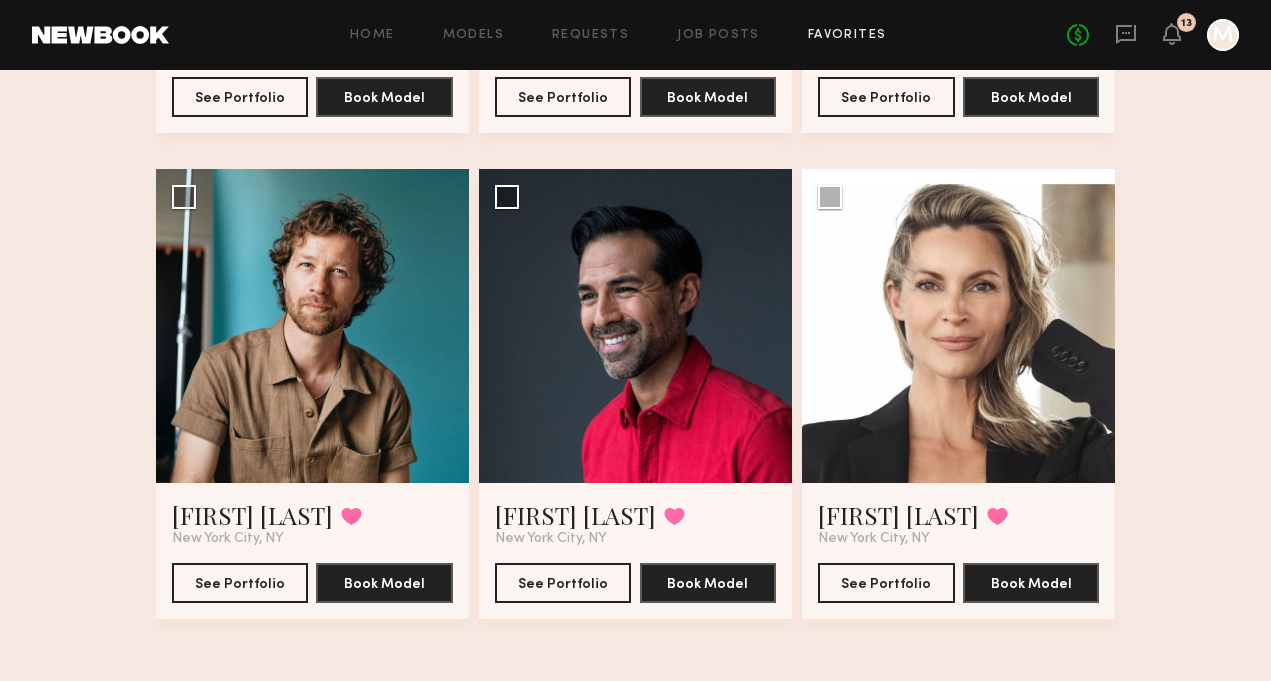scroll, scrollTop: 3465, scrollLeft: 0, axis: vertical 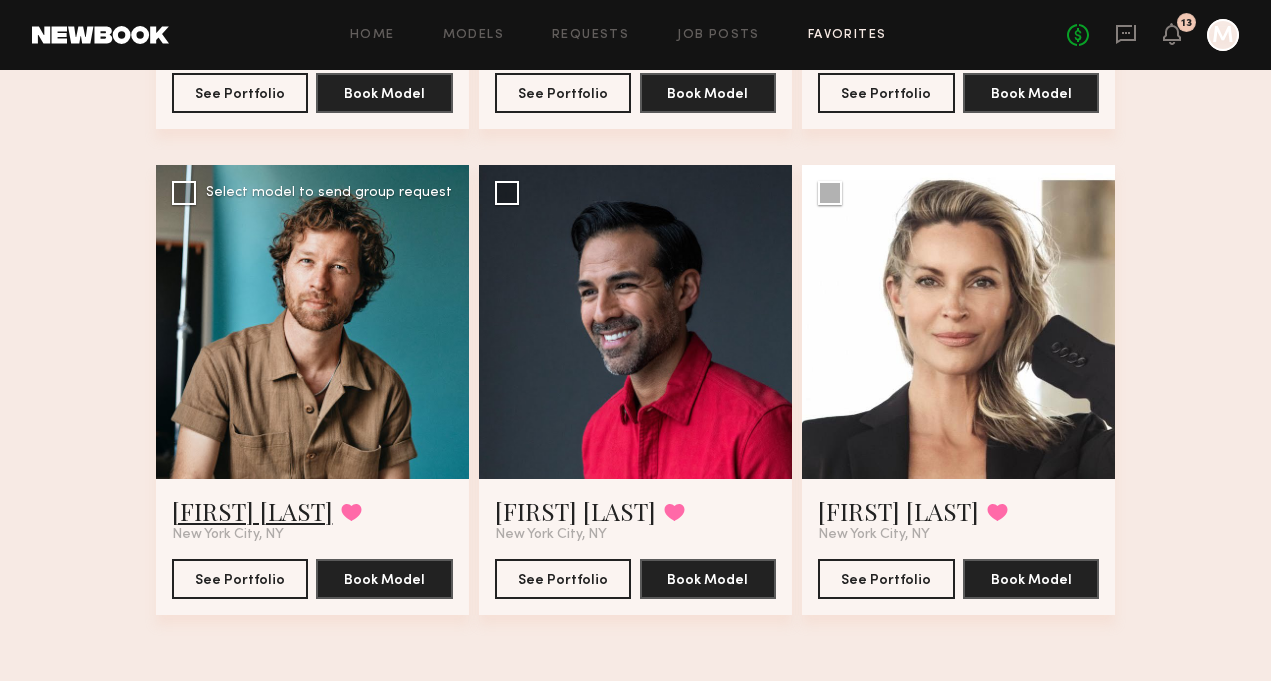 click on "ryan g." 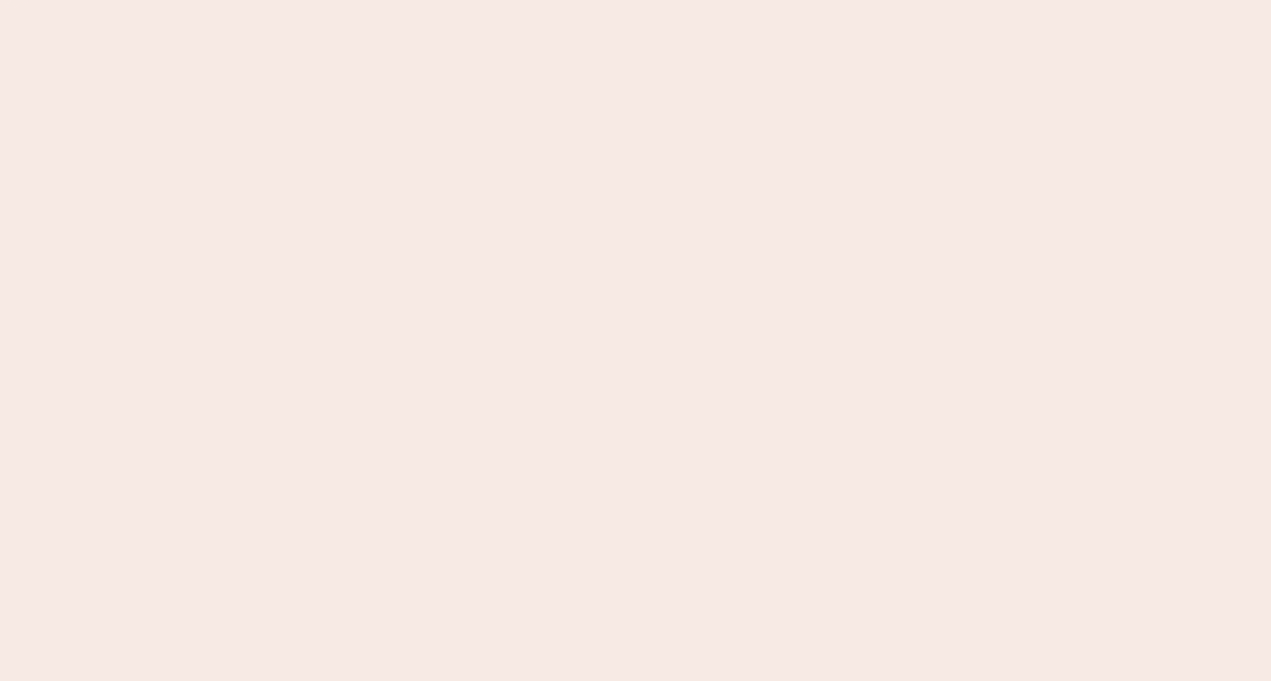 scroll, scrollTop: 0, scrollLeft: 0, axis: both 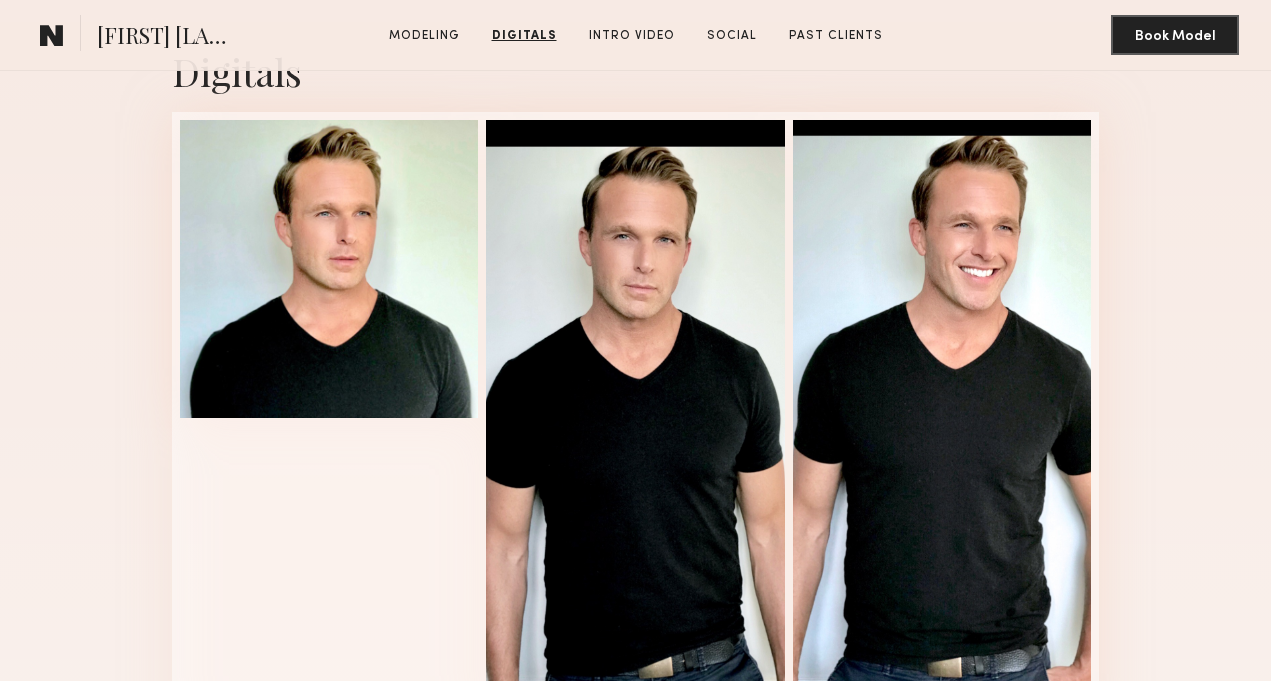click 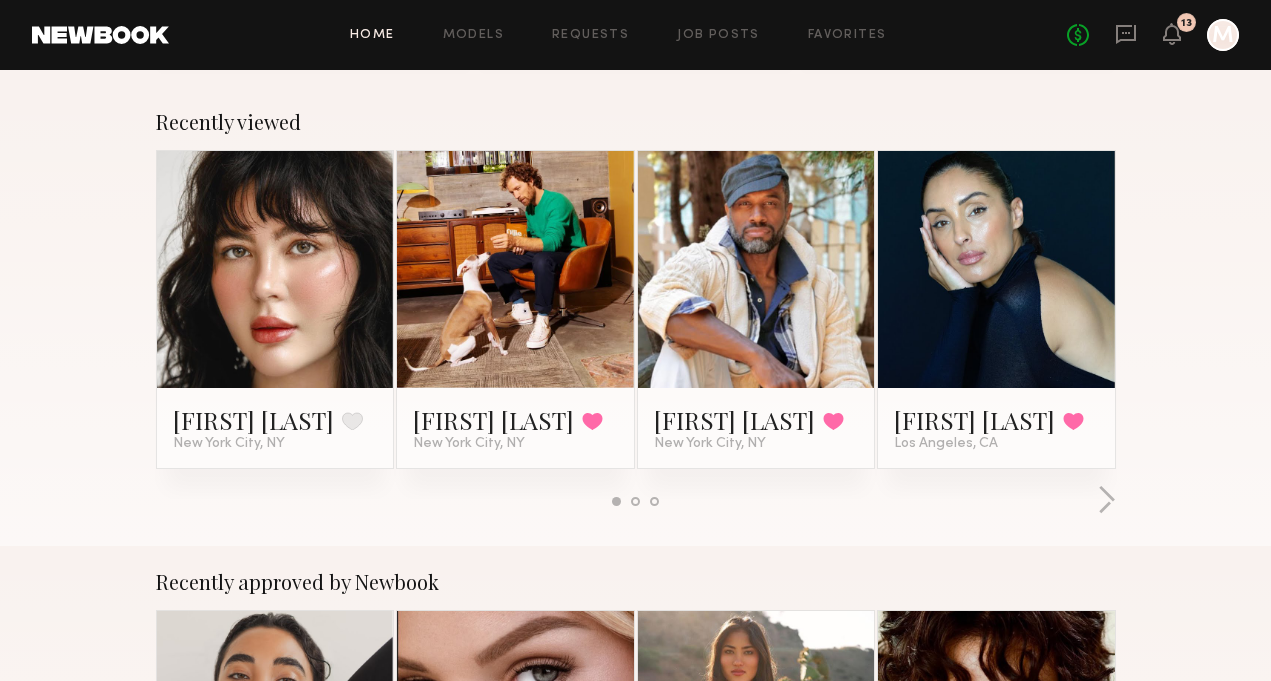 scroll, scrollTop: 455, scrollLeft: 0, axis: vertical 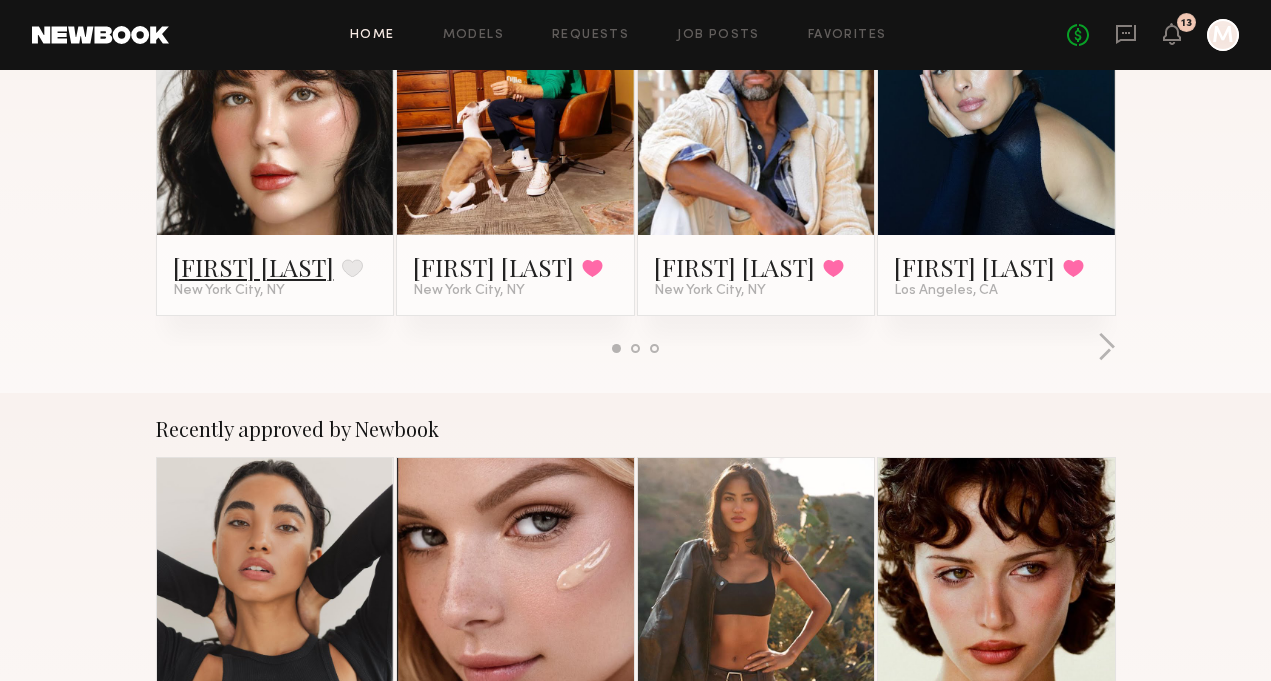 click on "Gabrielle J." 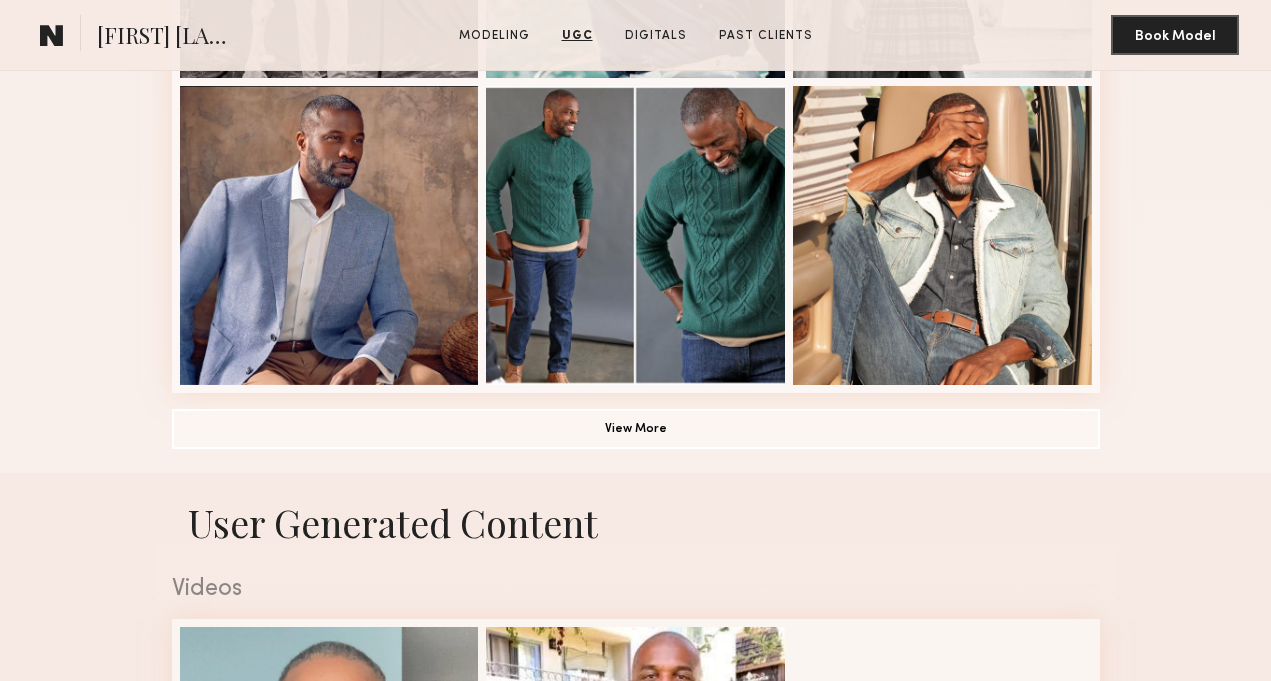 scroll, scrollTop: 1341, scrollLeft: 0, axis: vertical 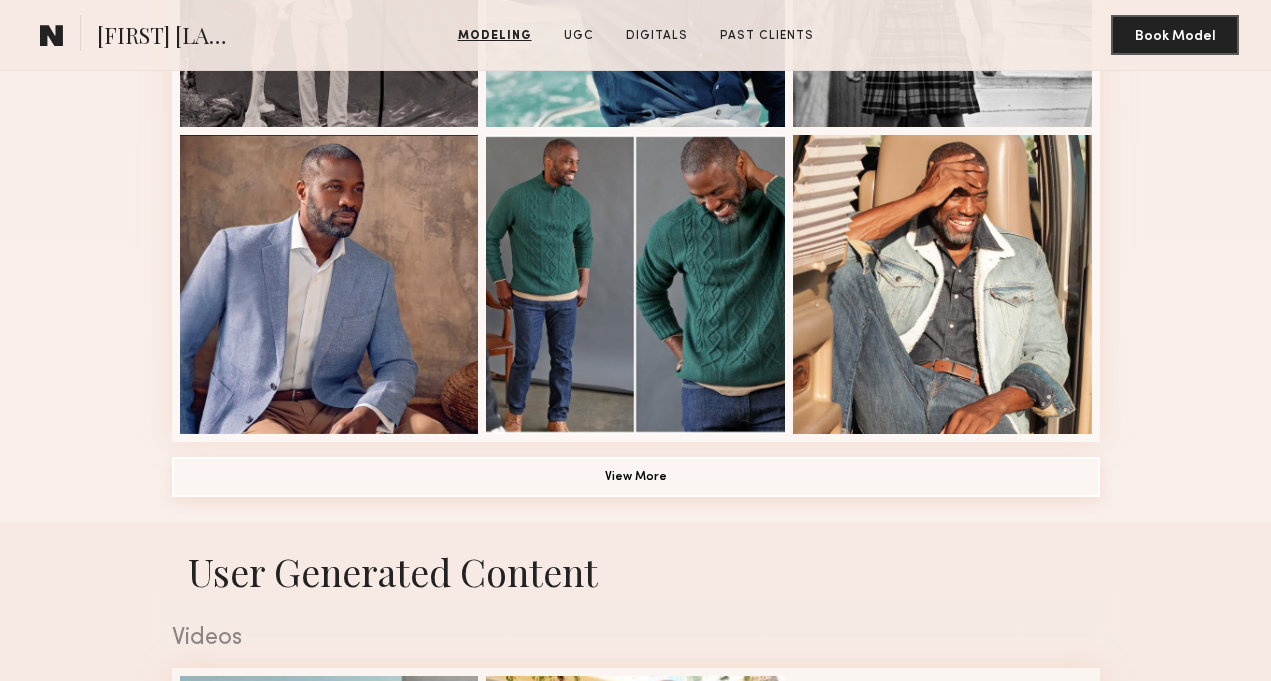 click on "View More" 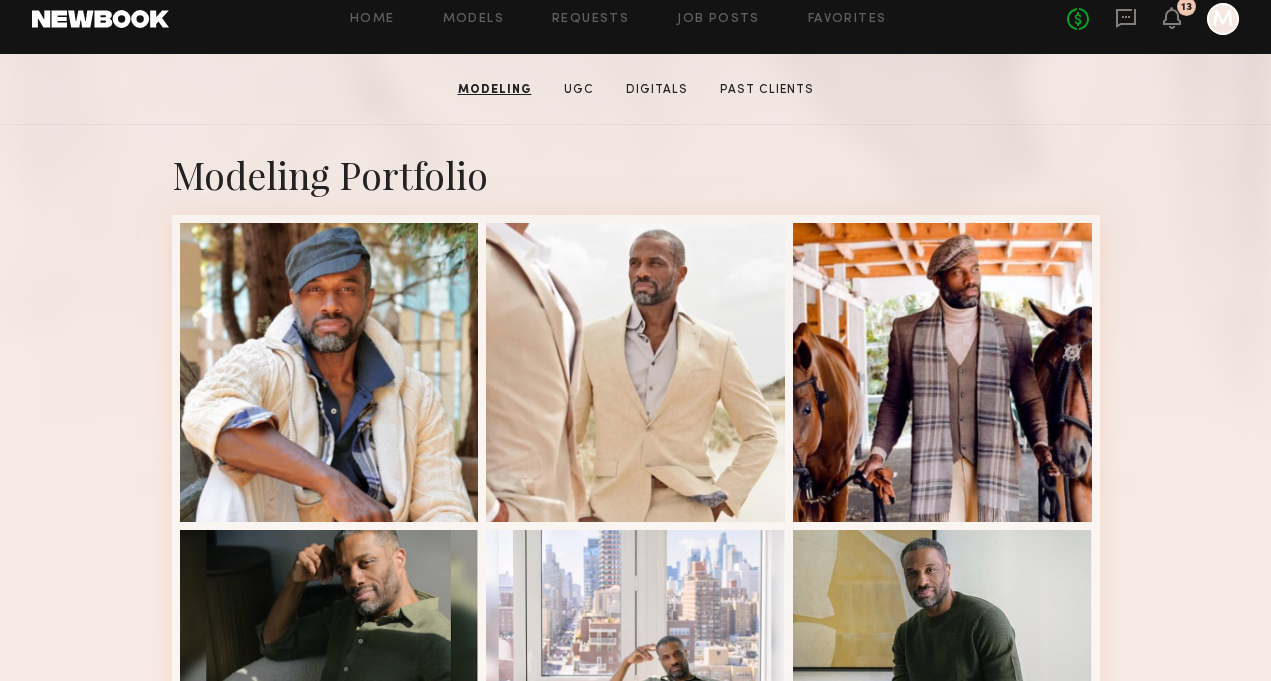scroll, scrollTop: 330, scrollLeft: 0, axis: vertical 